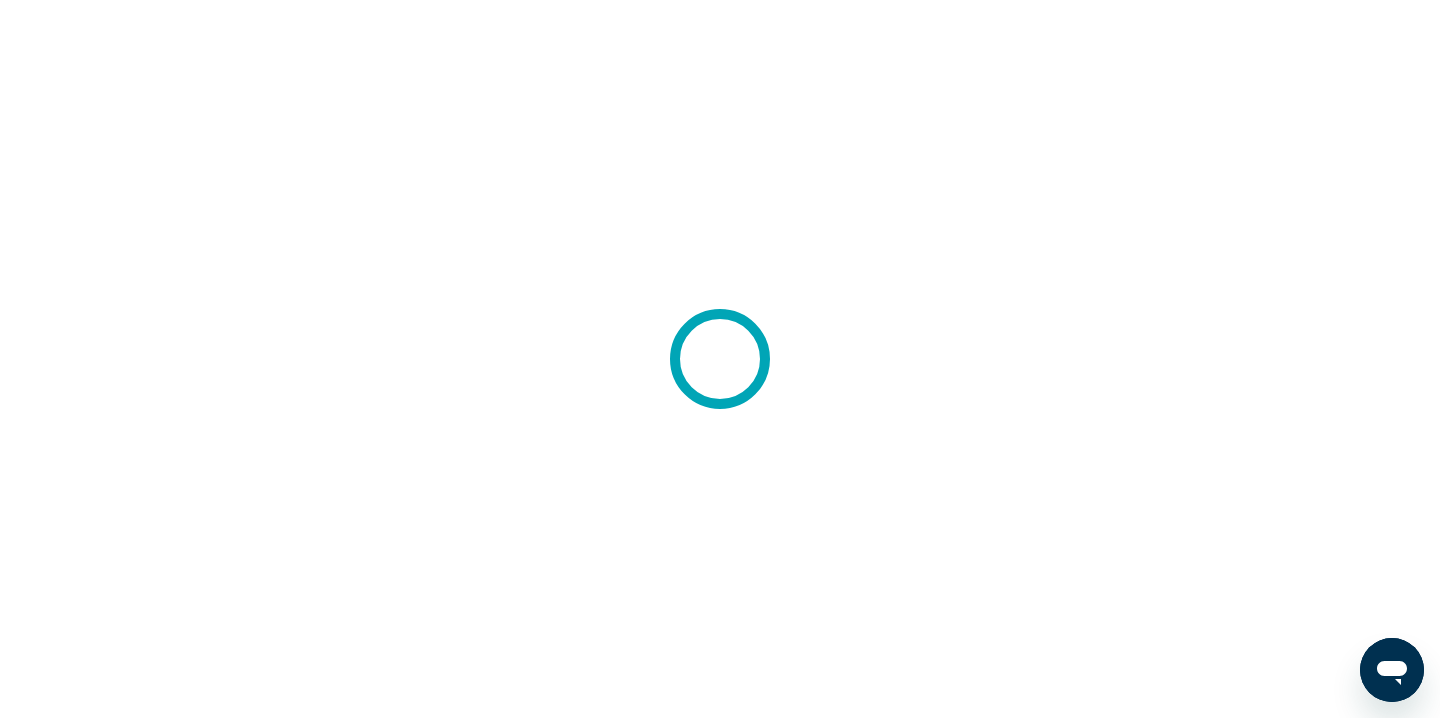 scroll, scrollTop: 0, scrollLeft: 0, axis: both 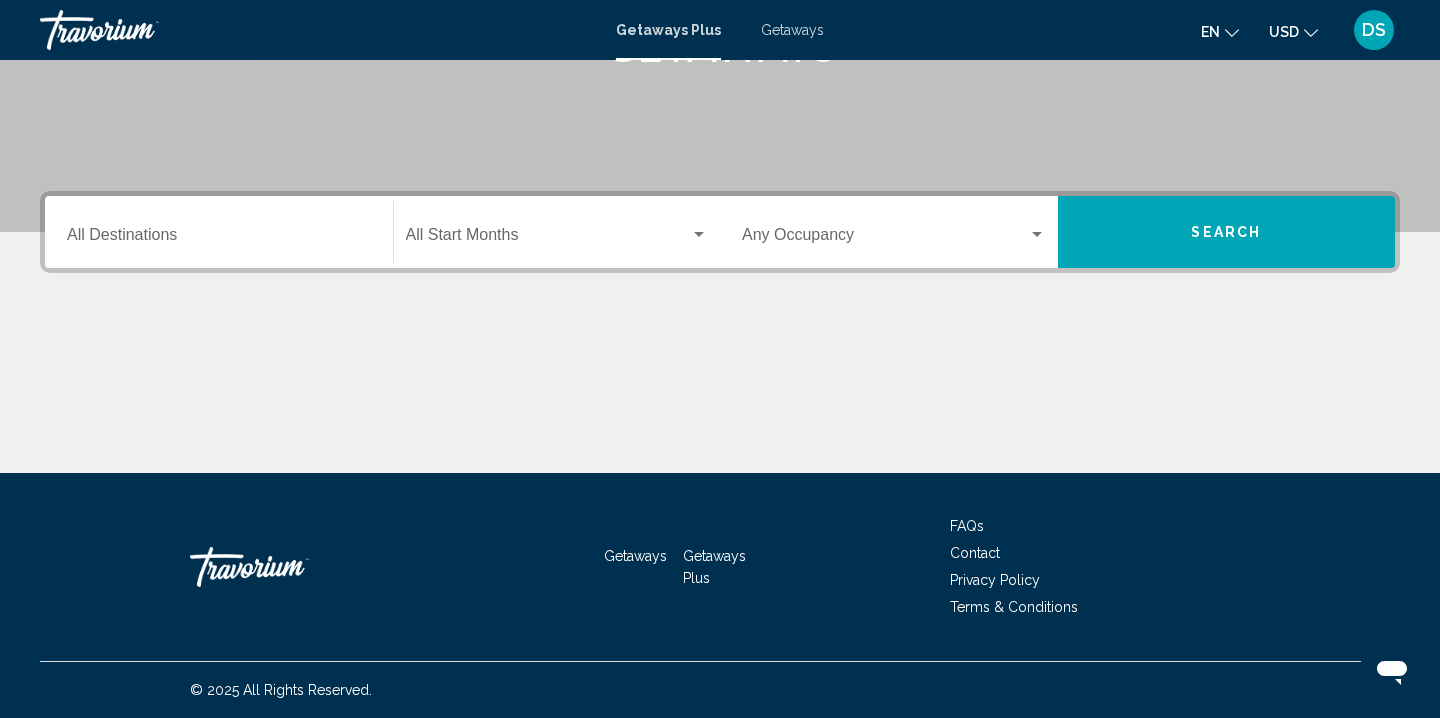 click on "Destination All Destinations" at bounding box center [219, 239] 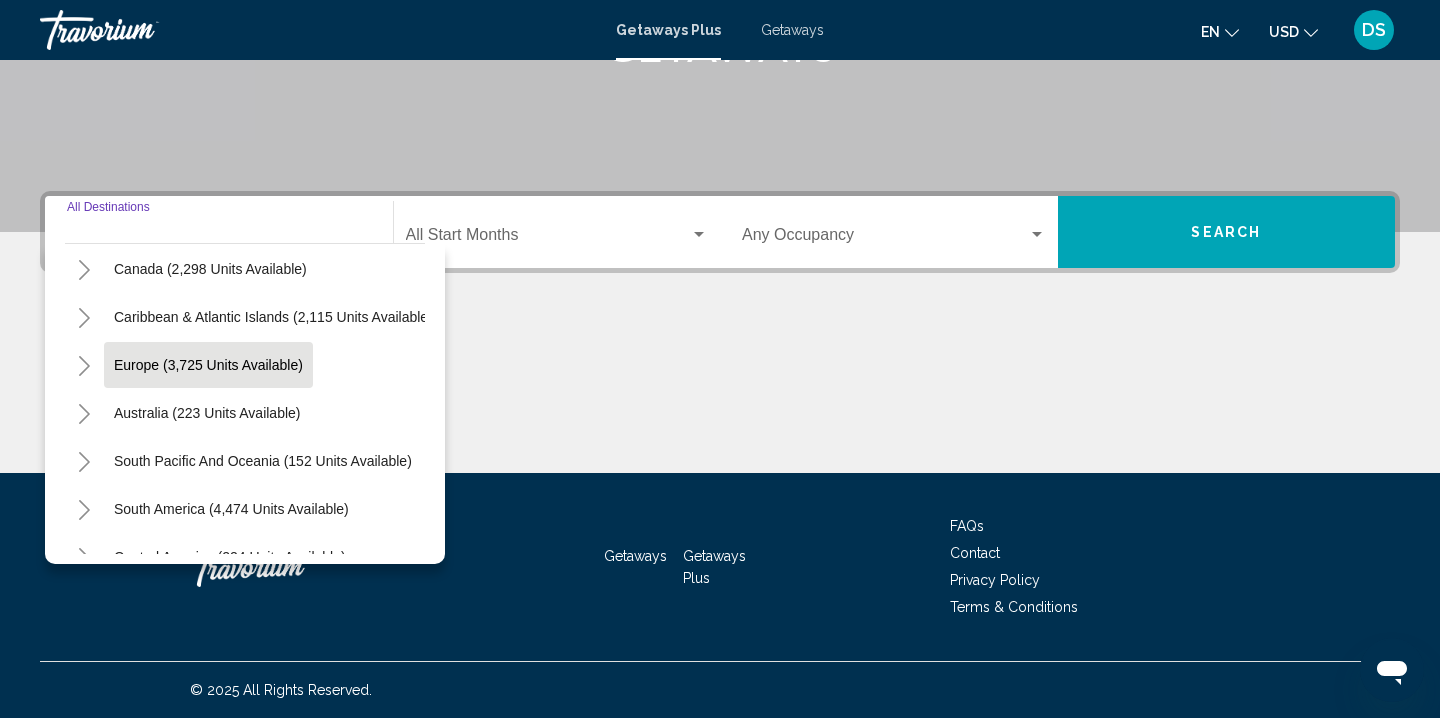 scroll, scrollTop: 0, scrollLeft: 1, axis: horizontal 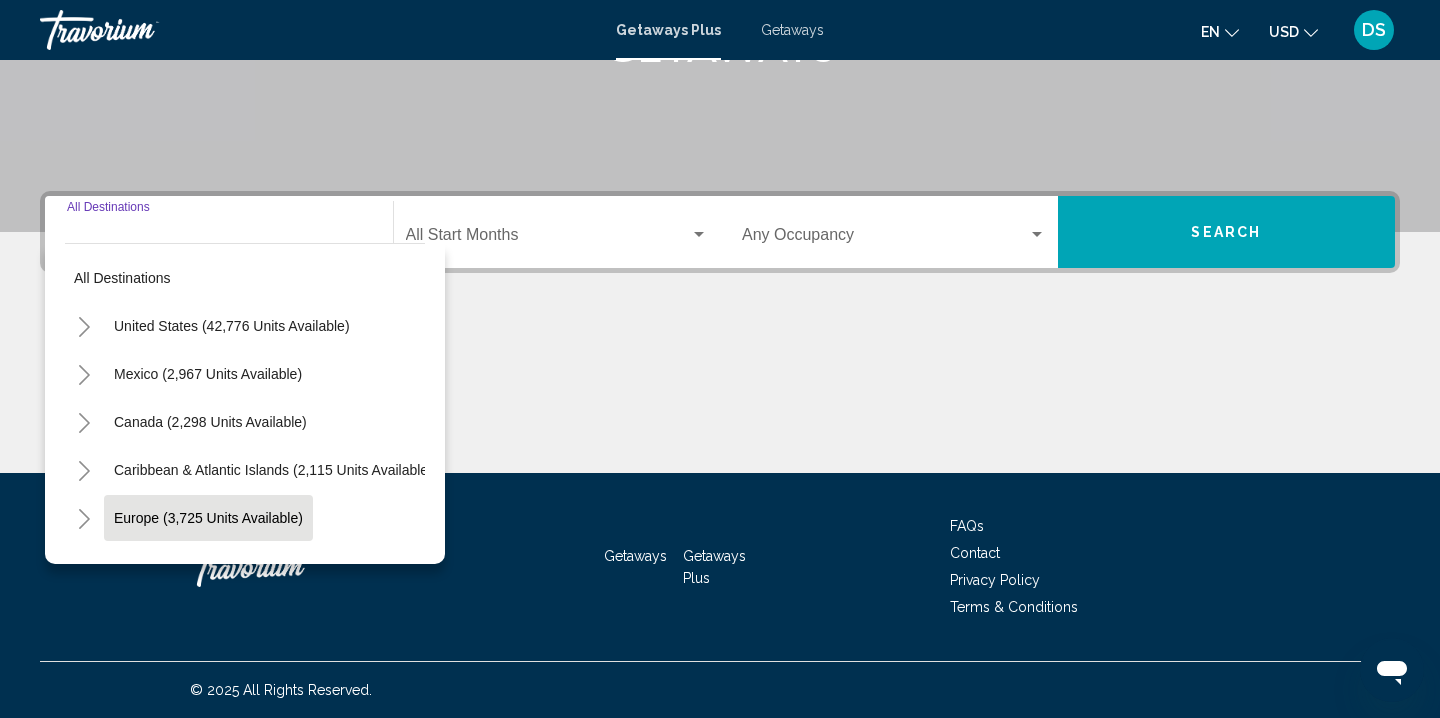 click on "Europe (3,725 units available)" at bounding box center [232, 326] 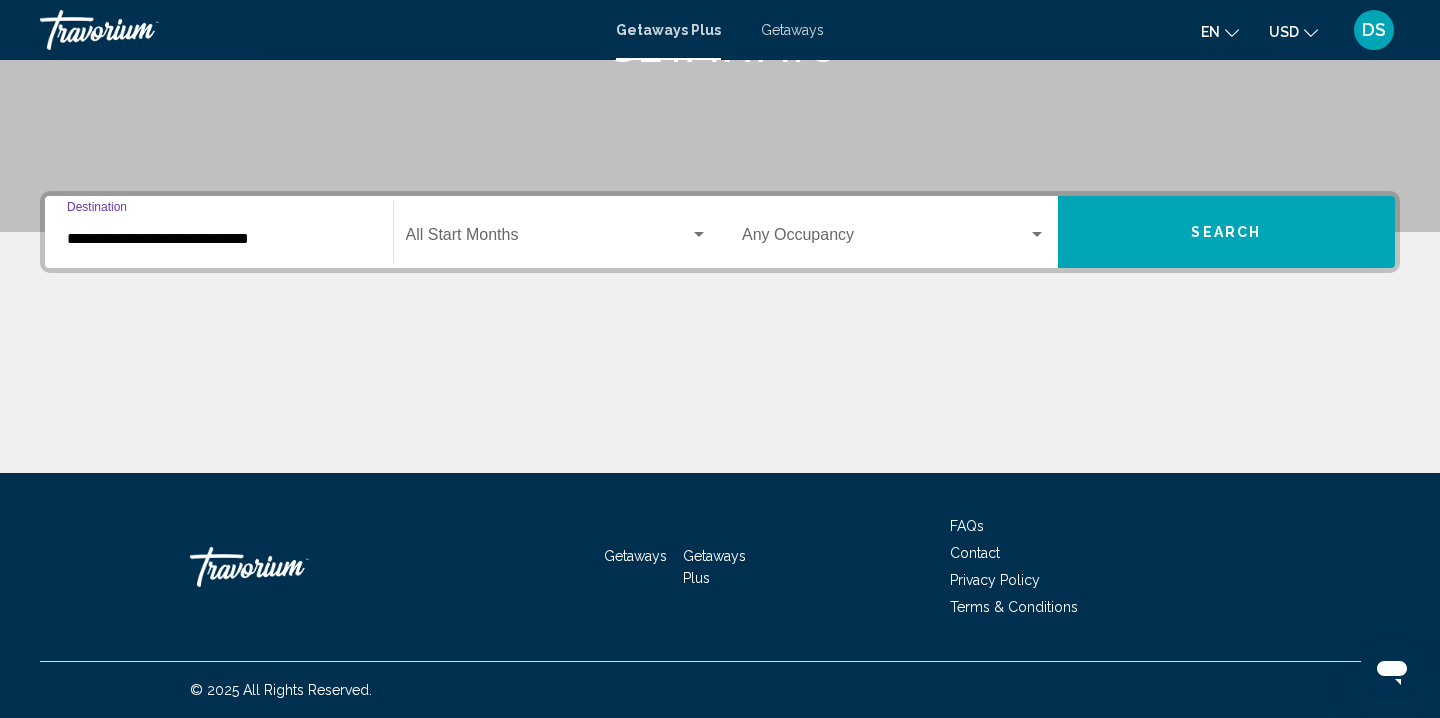 click on "Occupancy Any Occupancy" at bounding box center [894, 232] 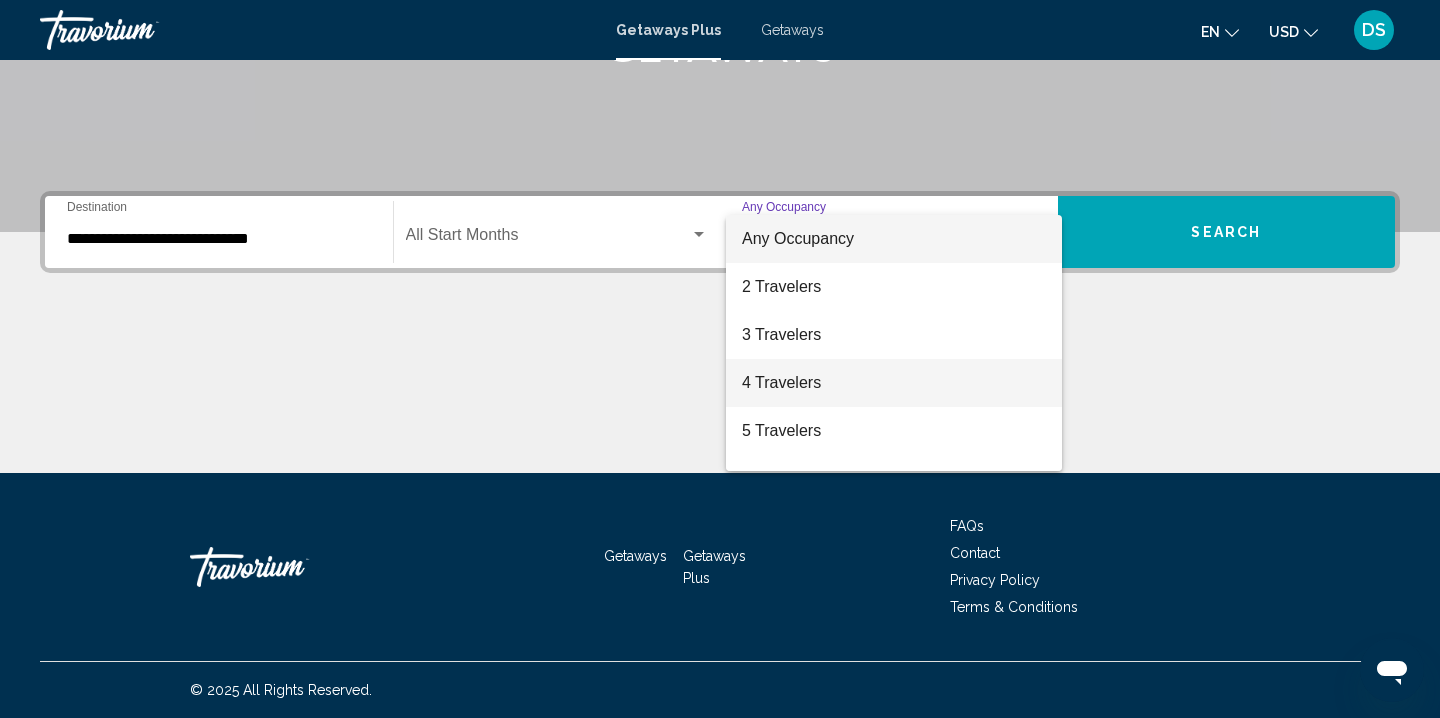 click on "4 Travelers" at bounding box center [894, 383] 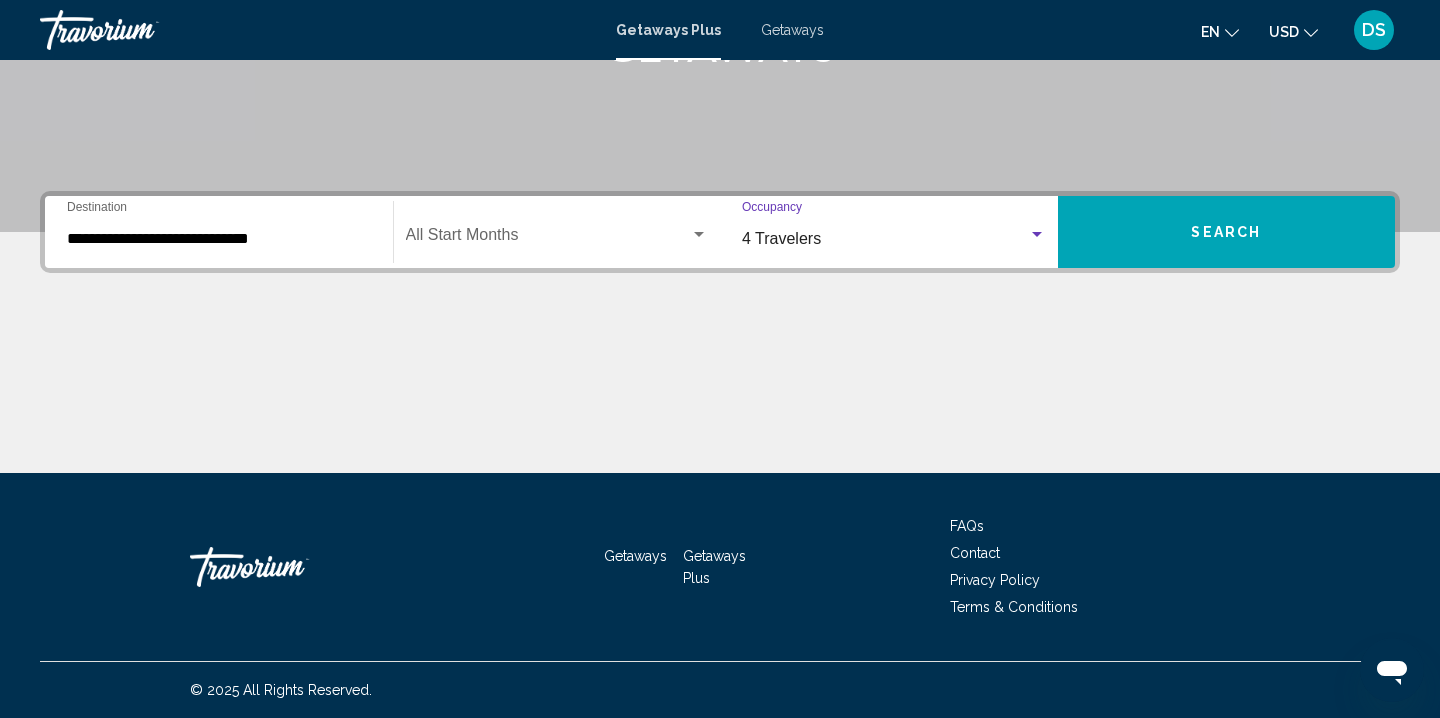 click on "Search" at bounding box center (1227, 232) 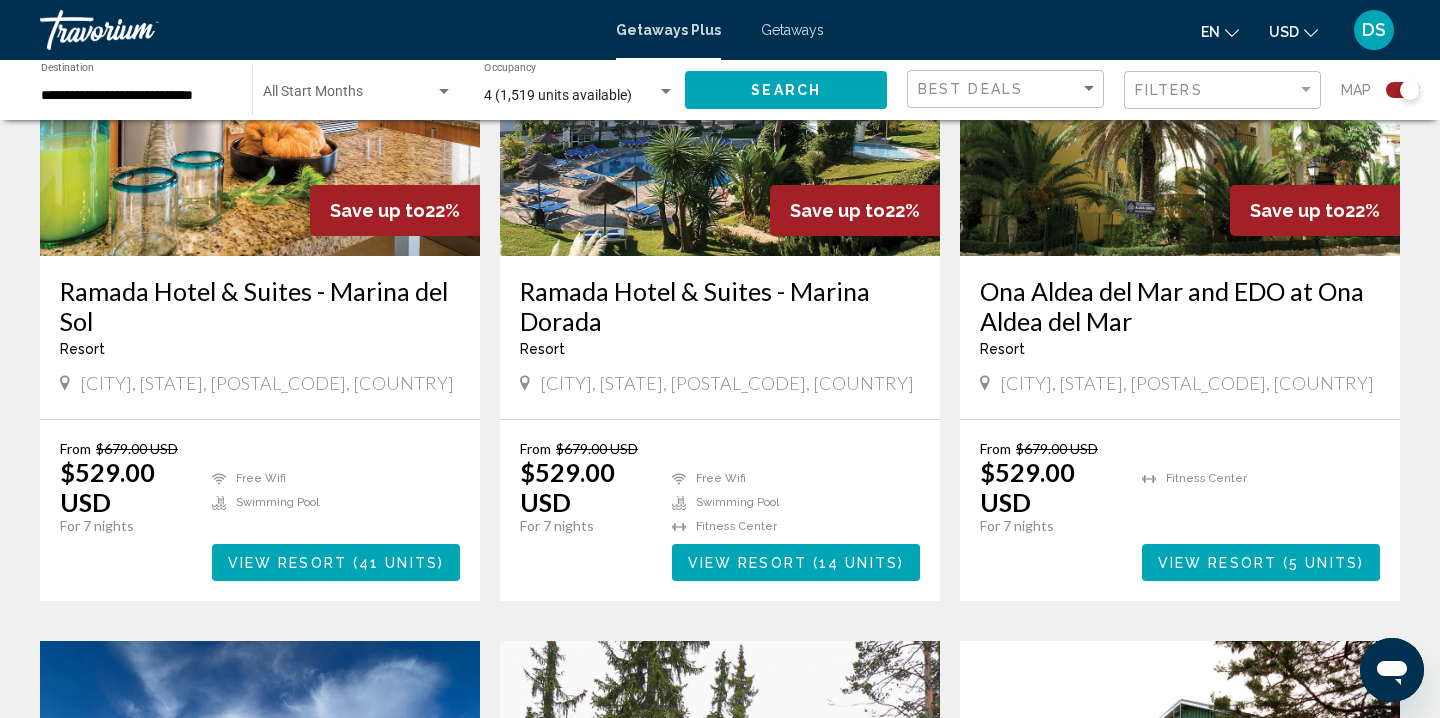 scroll, scrollTop: 893, scrollLeft: 0, axis: vertical 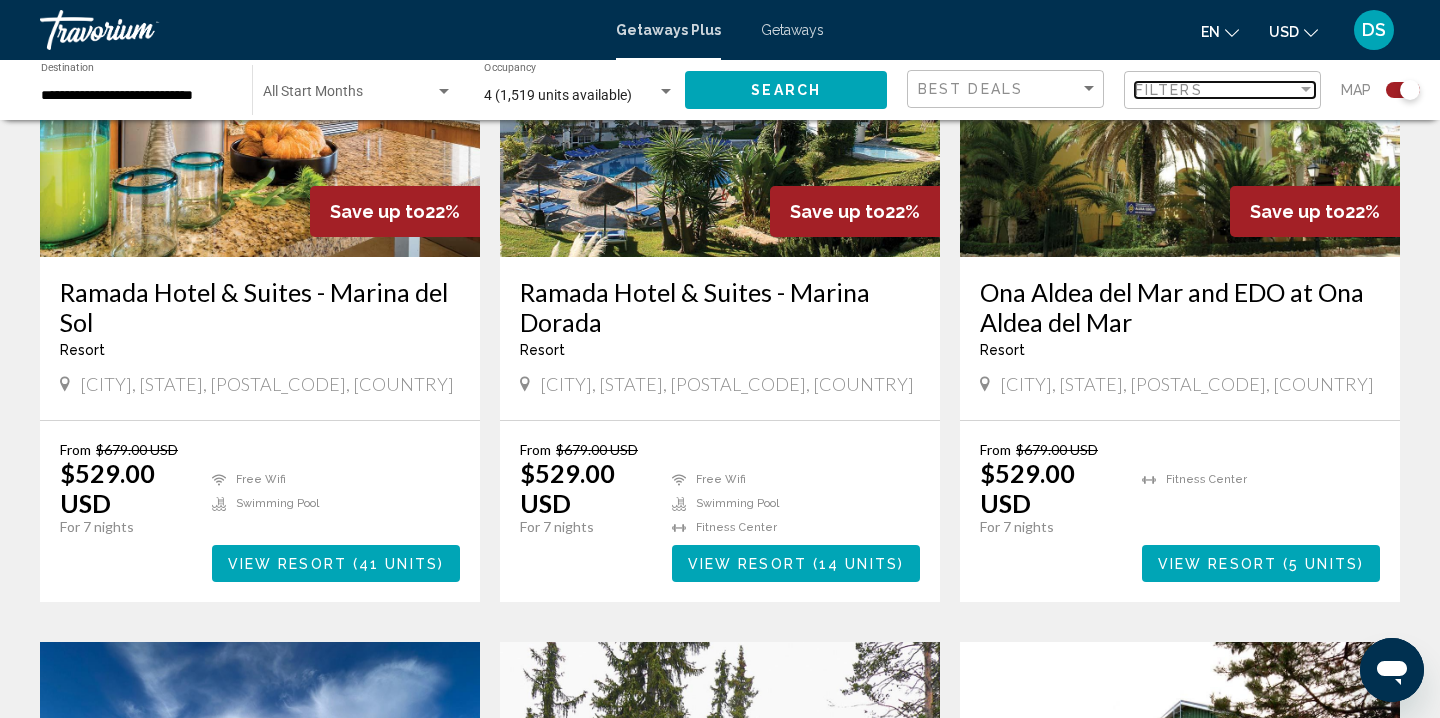 click on "Filters" at bounding box center [1216, 90] 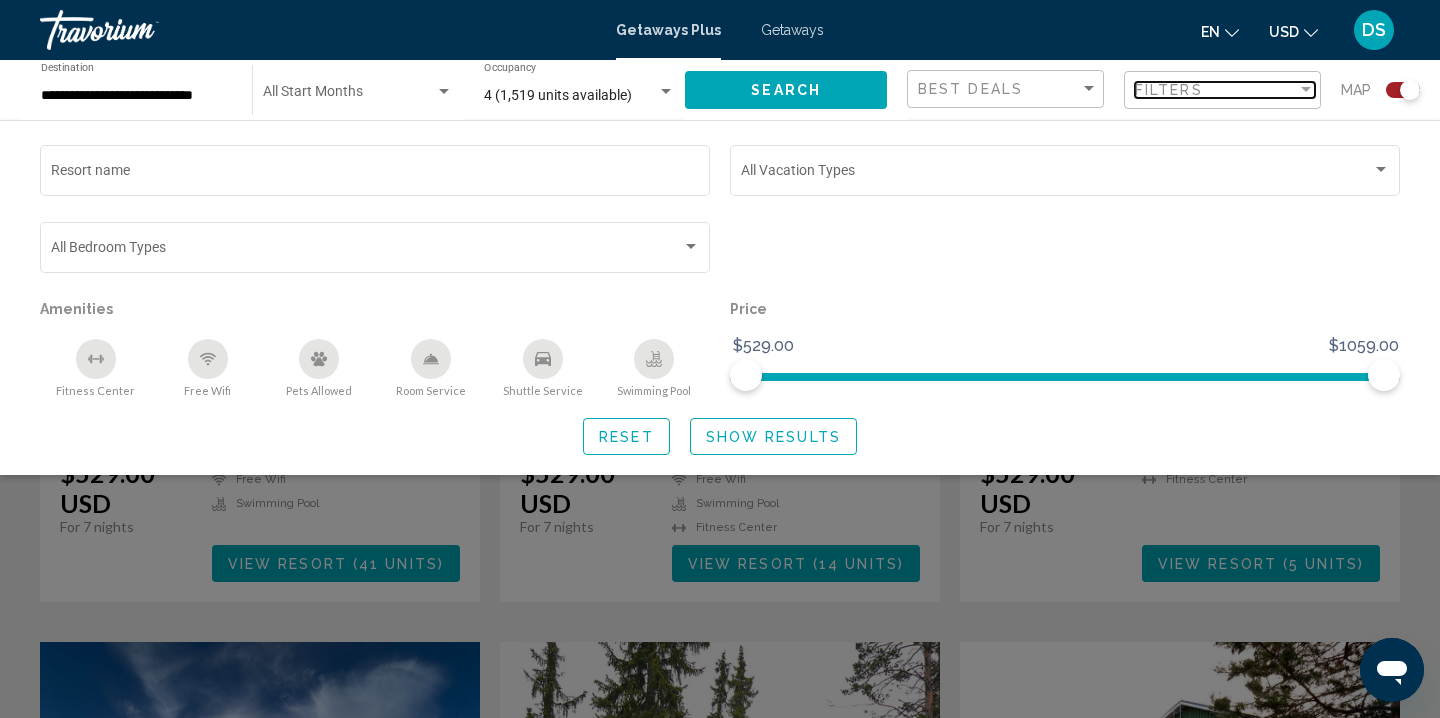 click on "Filters" at bounding box center (1216, 90) 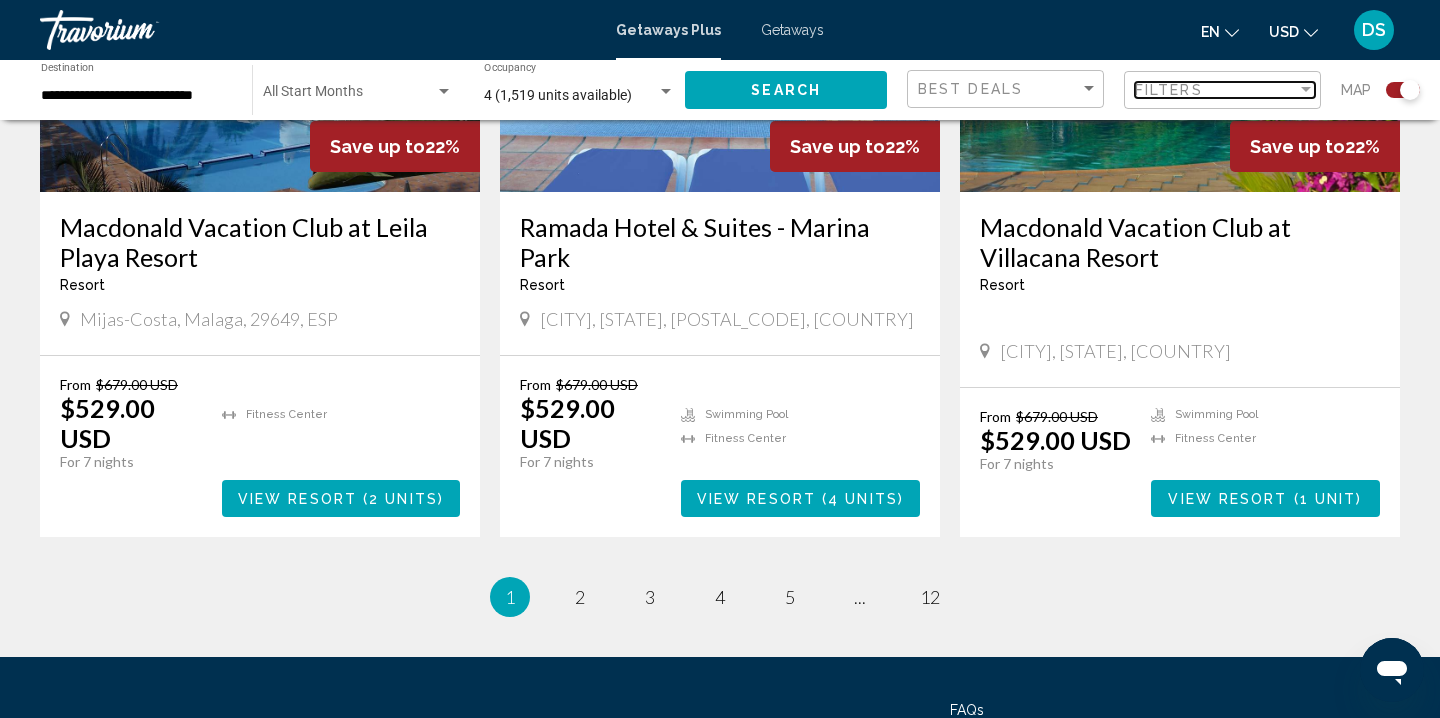 scroll, scrollTop: 3197, scrollLeft: 0, axis: vertical 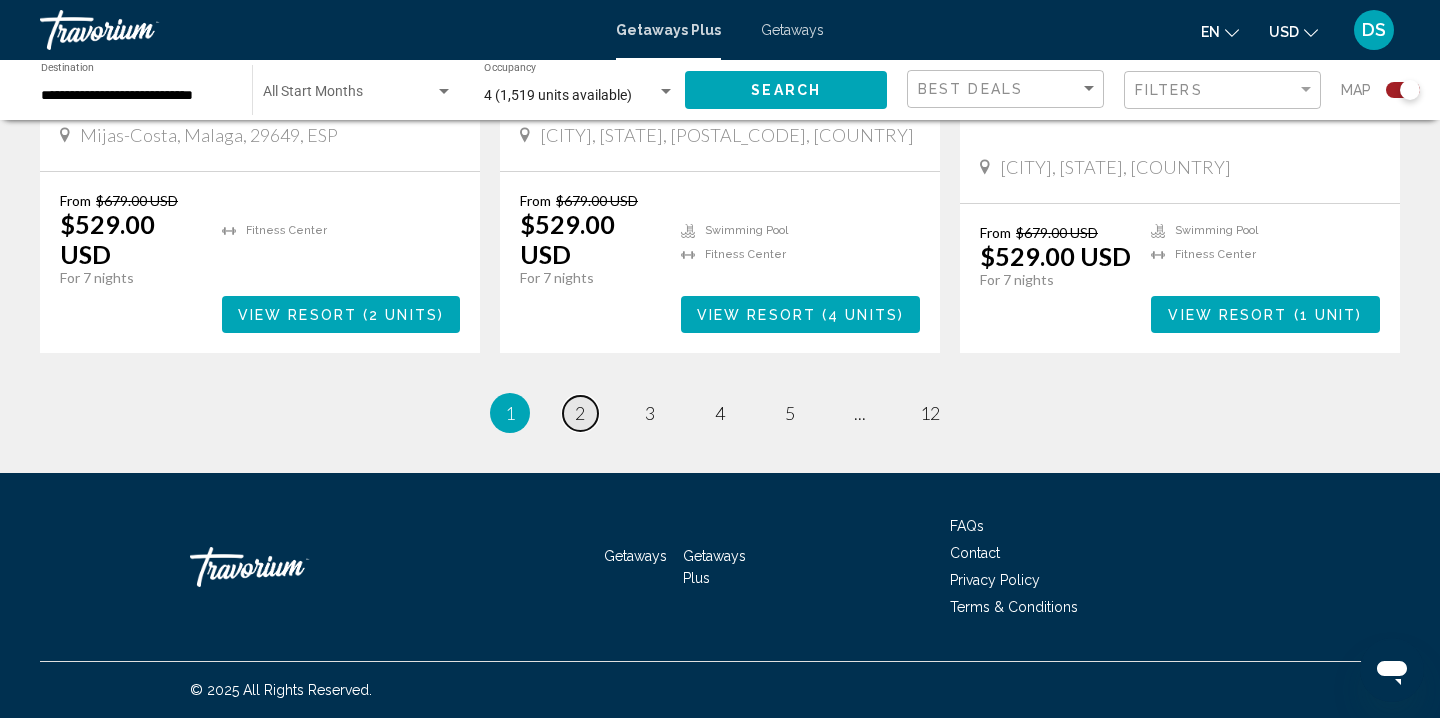 click on "page  2" at bounding box center (580, 413) 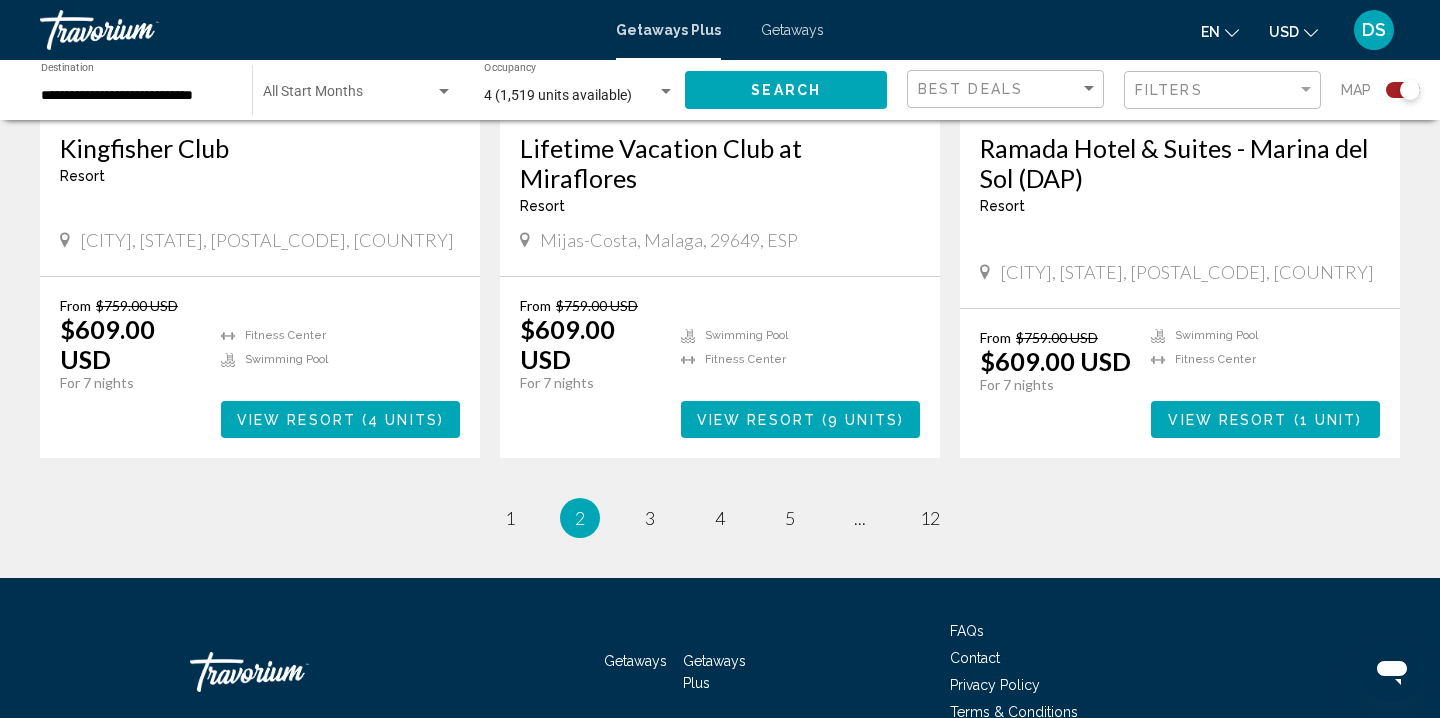 scroll, scrollTop: 3197, scrollLeft: 0, axis: vertical 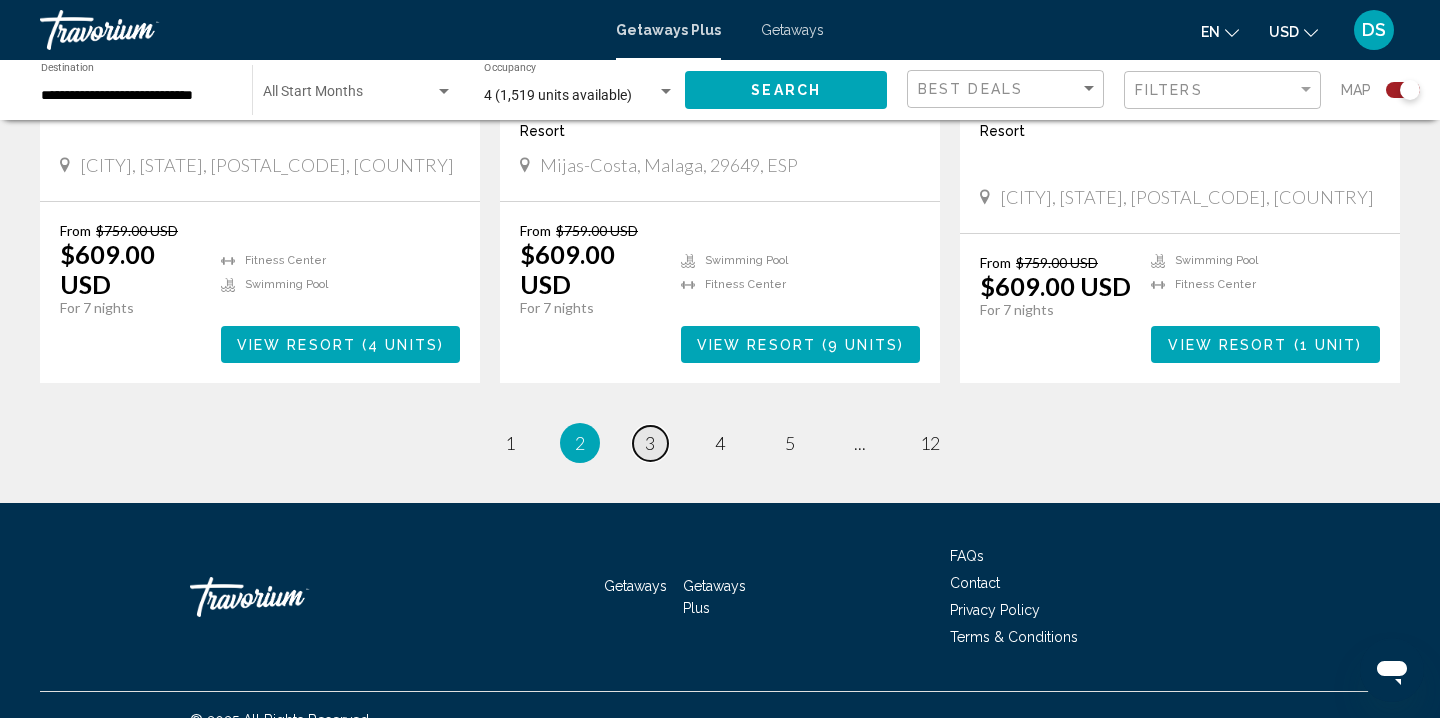 click on "page  3" at bounding box center [510, 443] 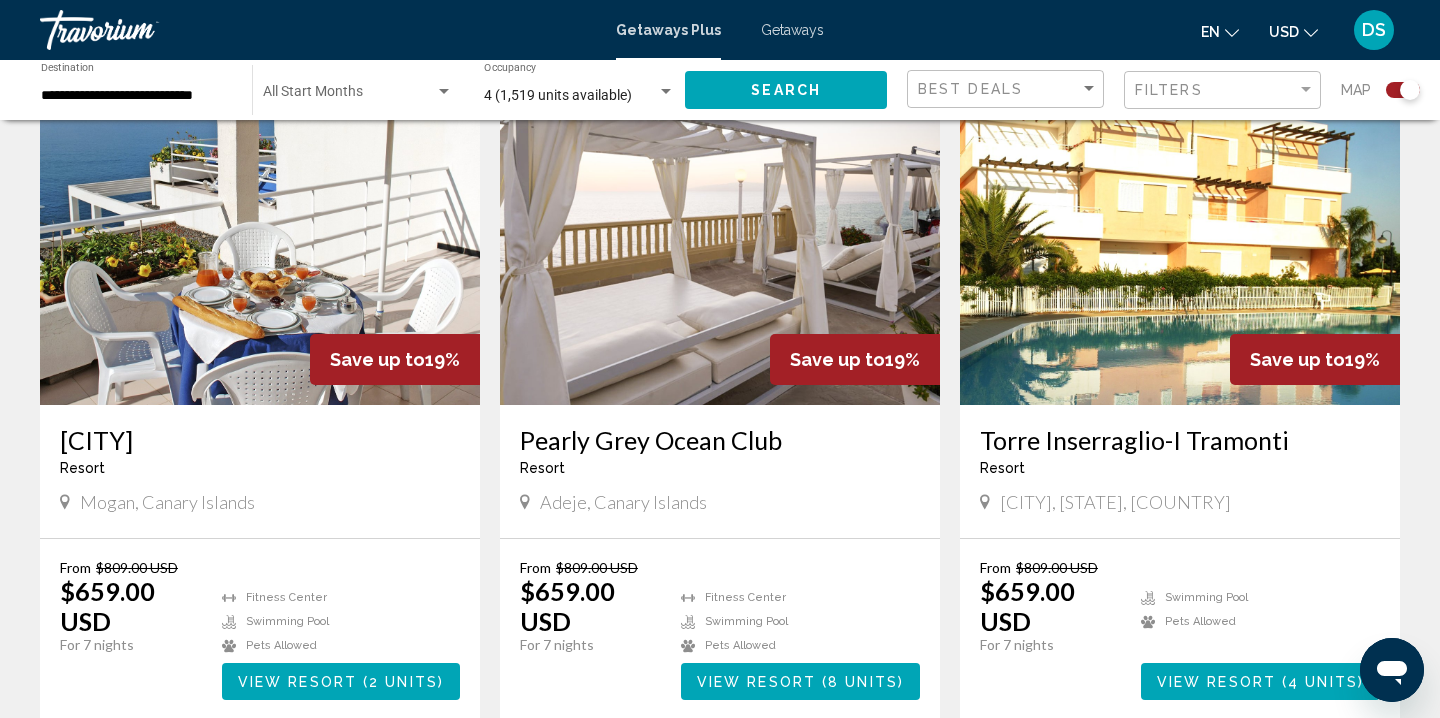 scroll, scrollTop: 2116, scrollLeft: 0, axis: vertical 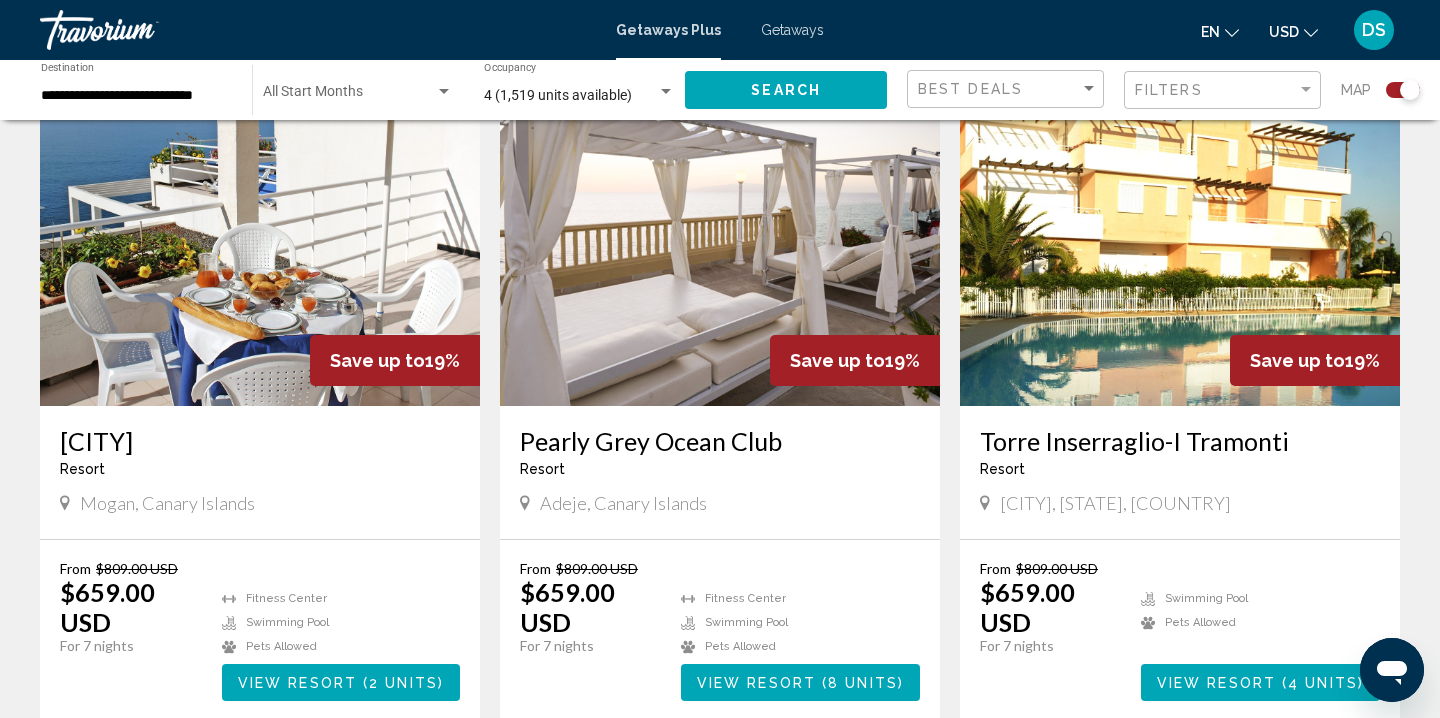 click on "View Resort    ( 2 units )" at bounding box center (341, 682) 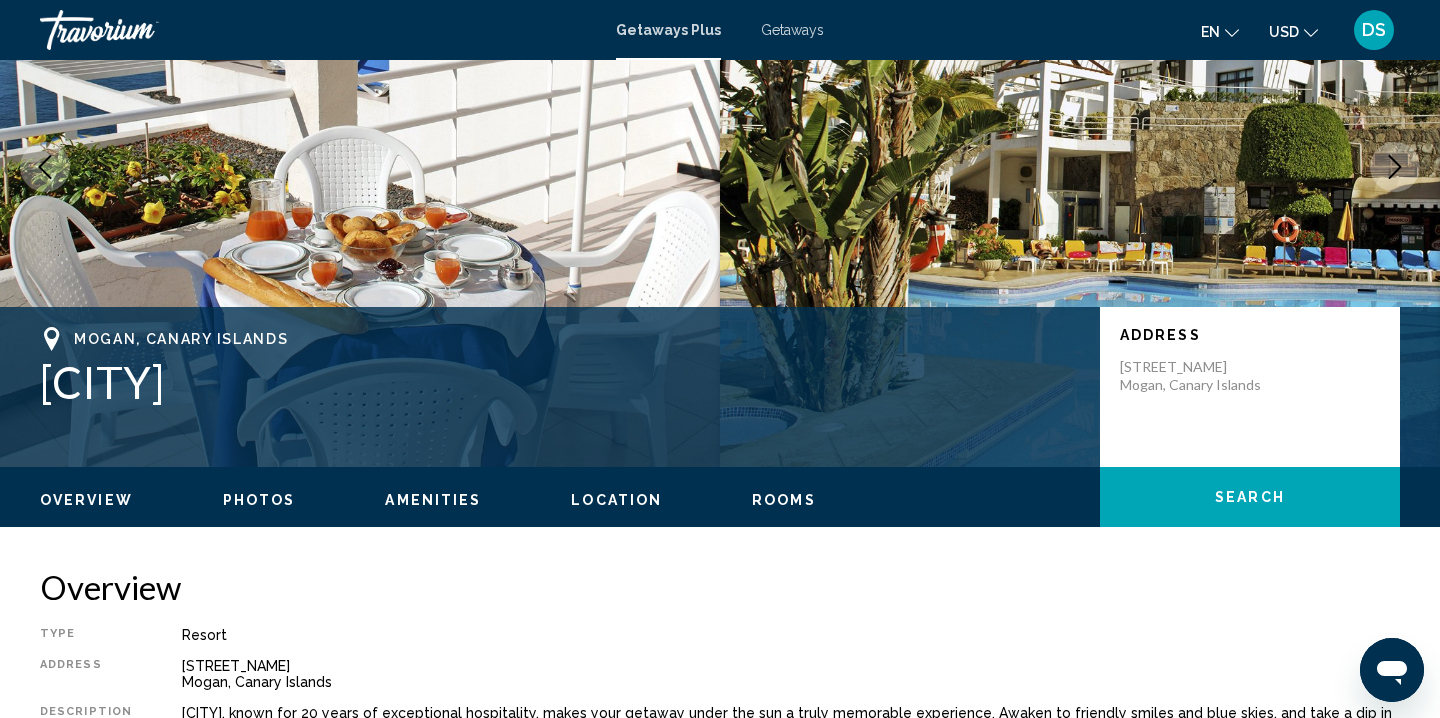 scroll, scrollTop: 0, scrollLeft: 0, axis: both 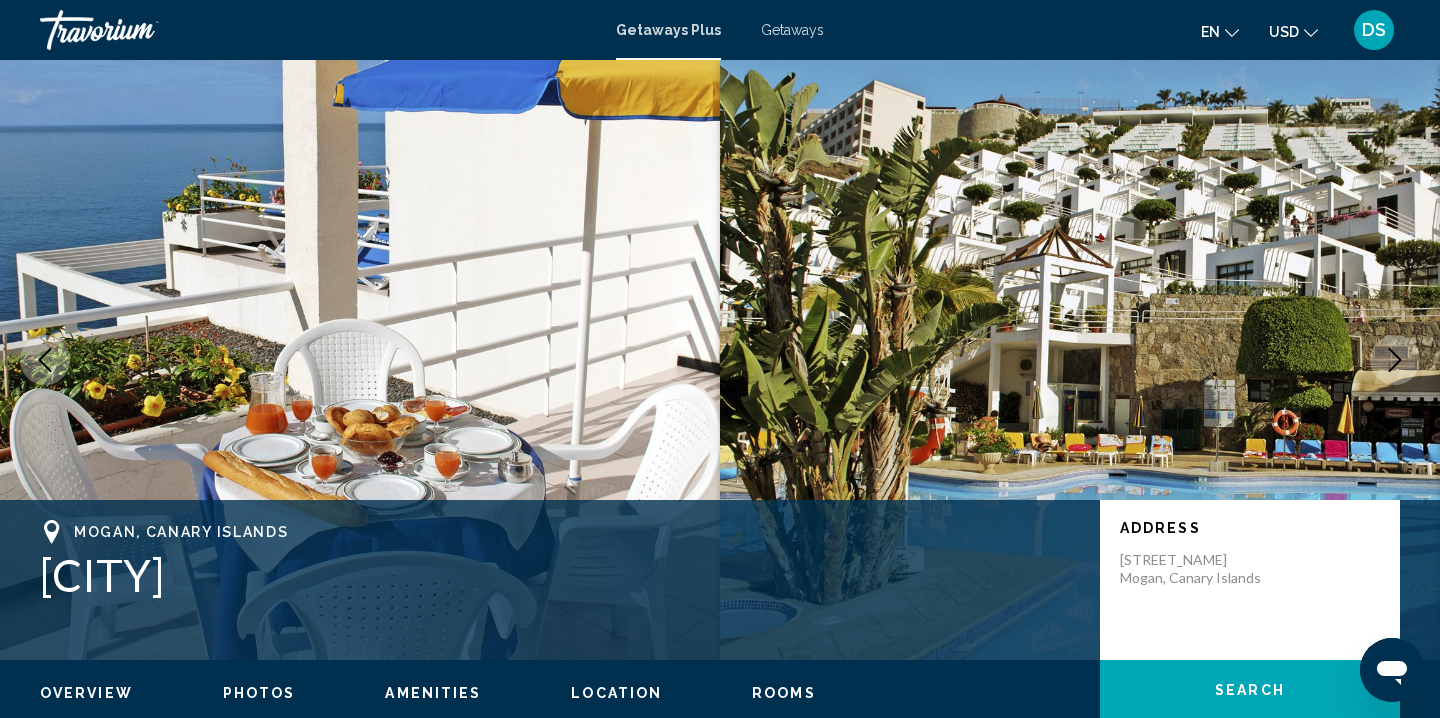 click on "Rooms" at bounding box center (784, 693) 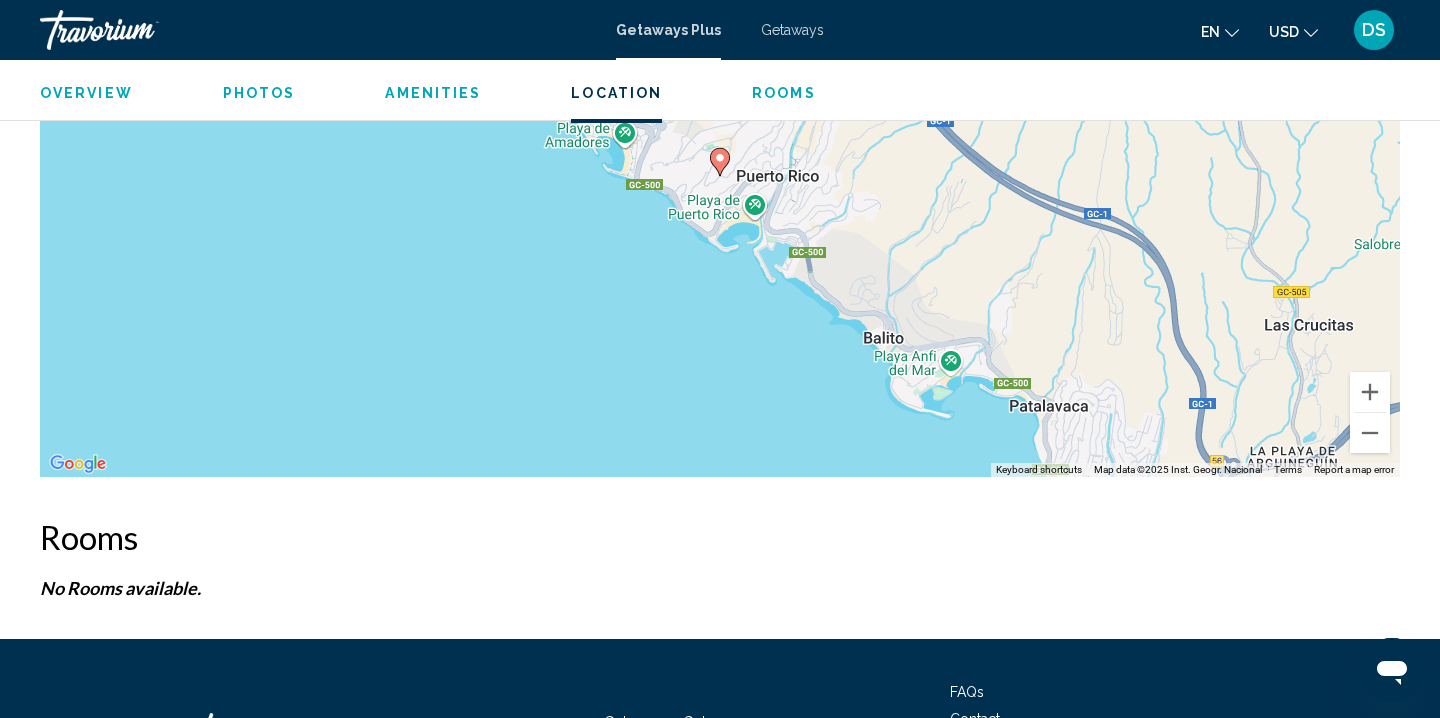 scroll, scrollTop: 2941, scrollLeft: 0, axis: vertical 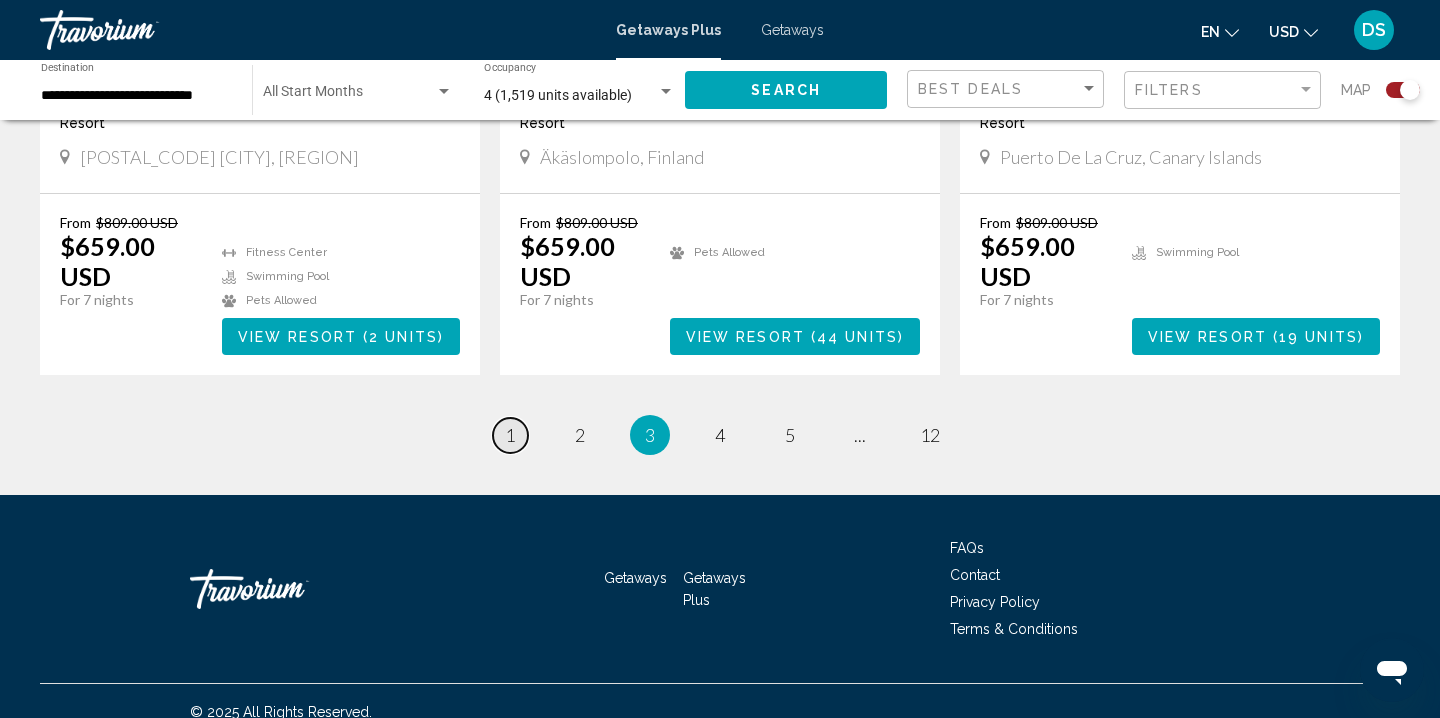 click on "1" at bounding box center (510, 435) 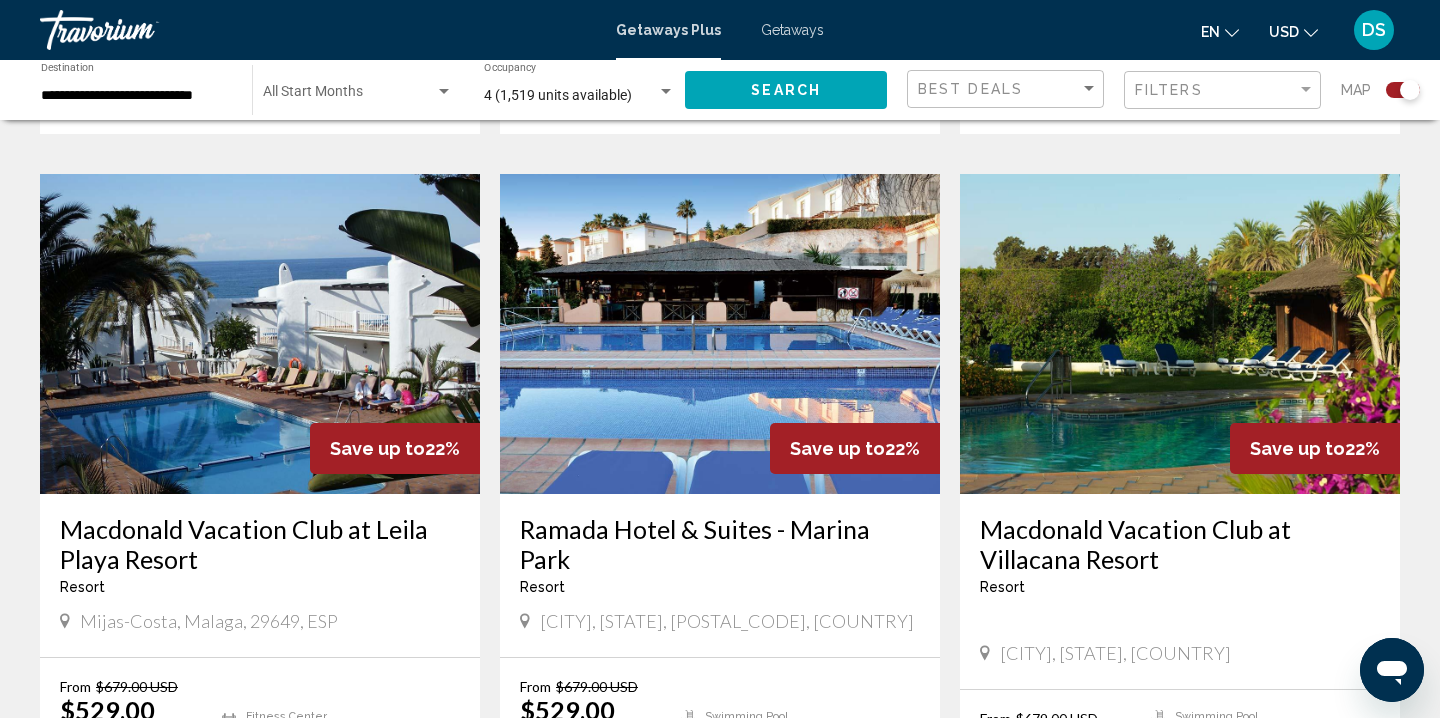scroll, scrollTop: 2704, scrollLeft: 0, axis: vertical 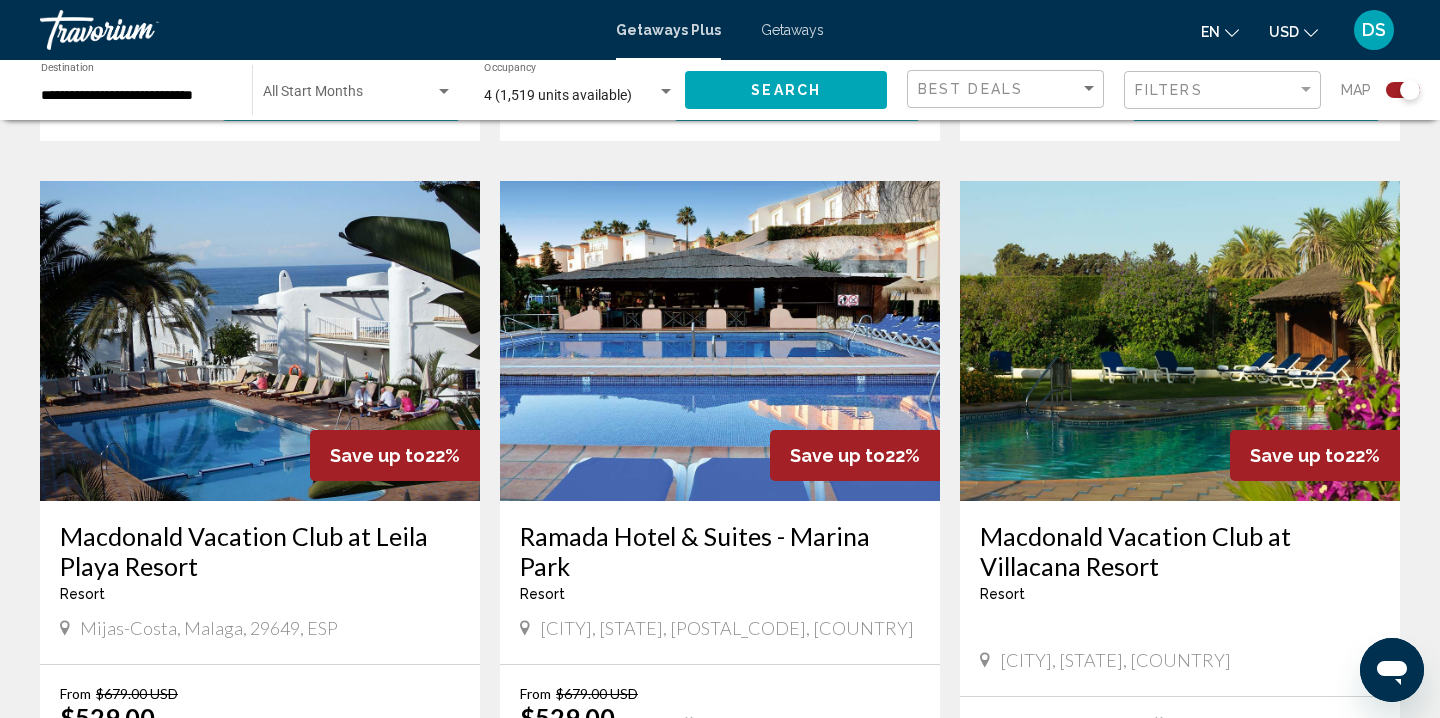click at bounding box center (1180, 341) 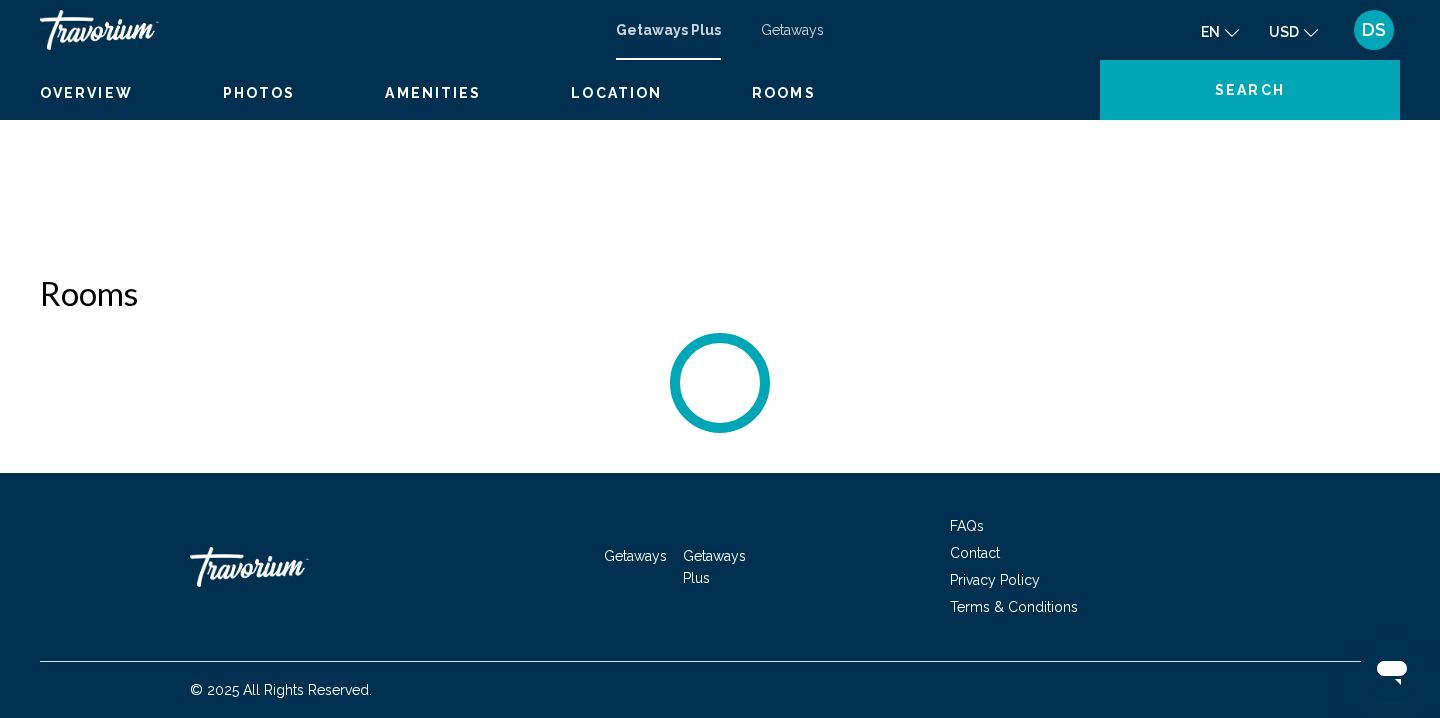scroll, scrollTop: 1, scrollLeft: 0, axis: vertical 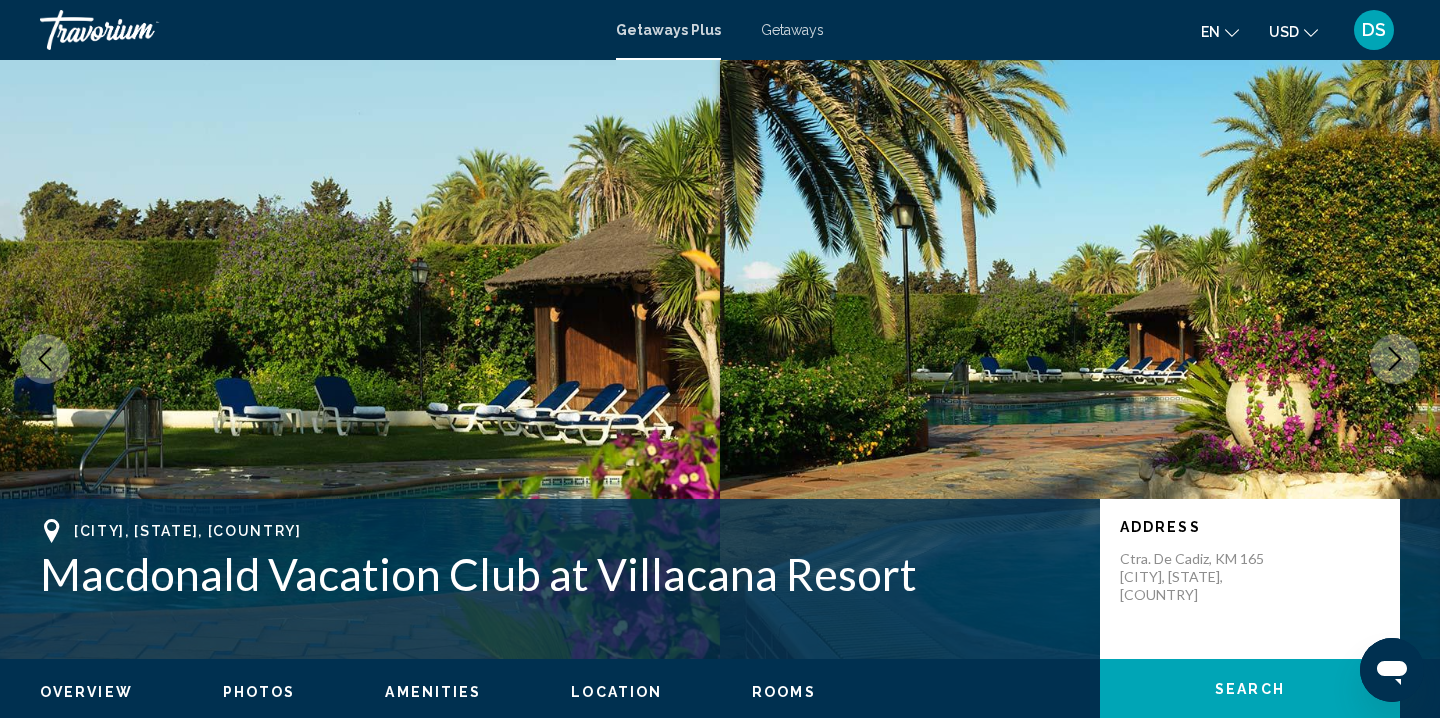 click at bounding box center (1395, 359) 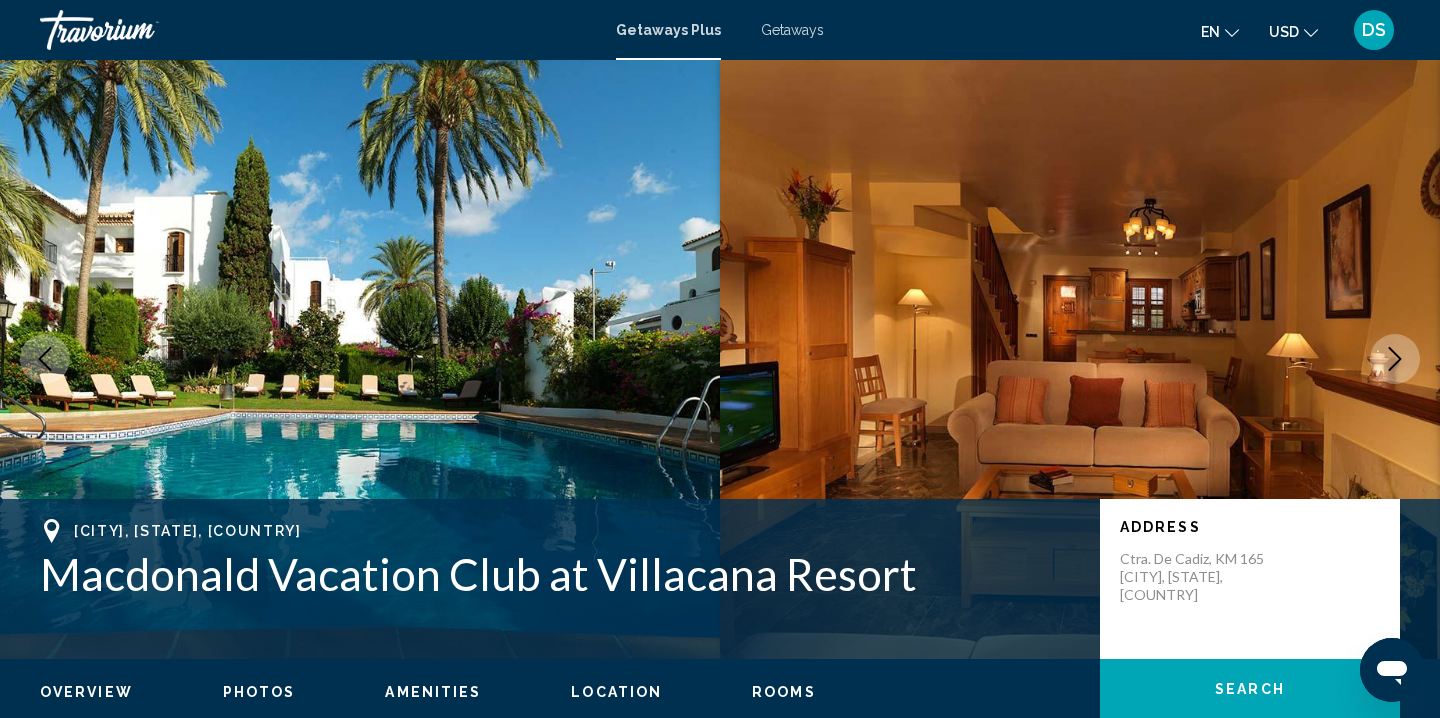 click at bounding box center (1395, 359) 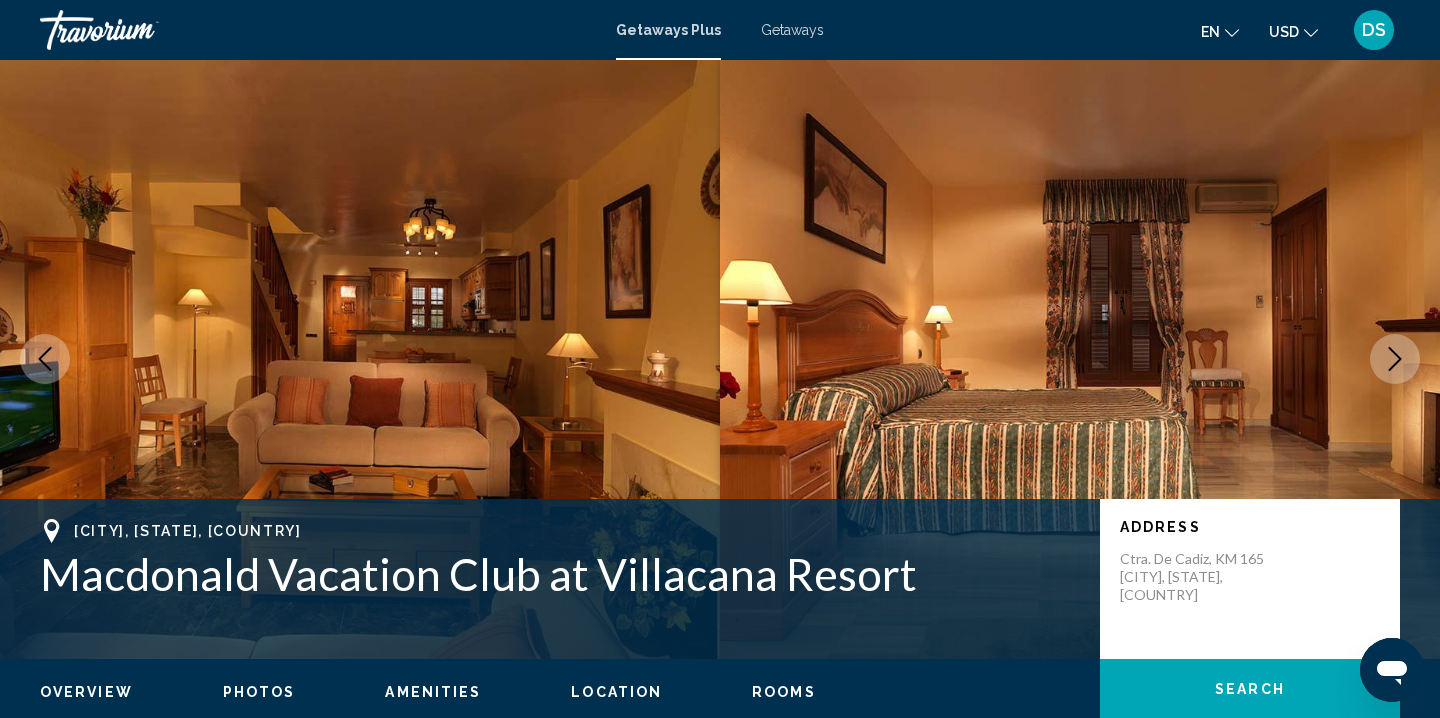 click at bounding box center (1395, 359) 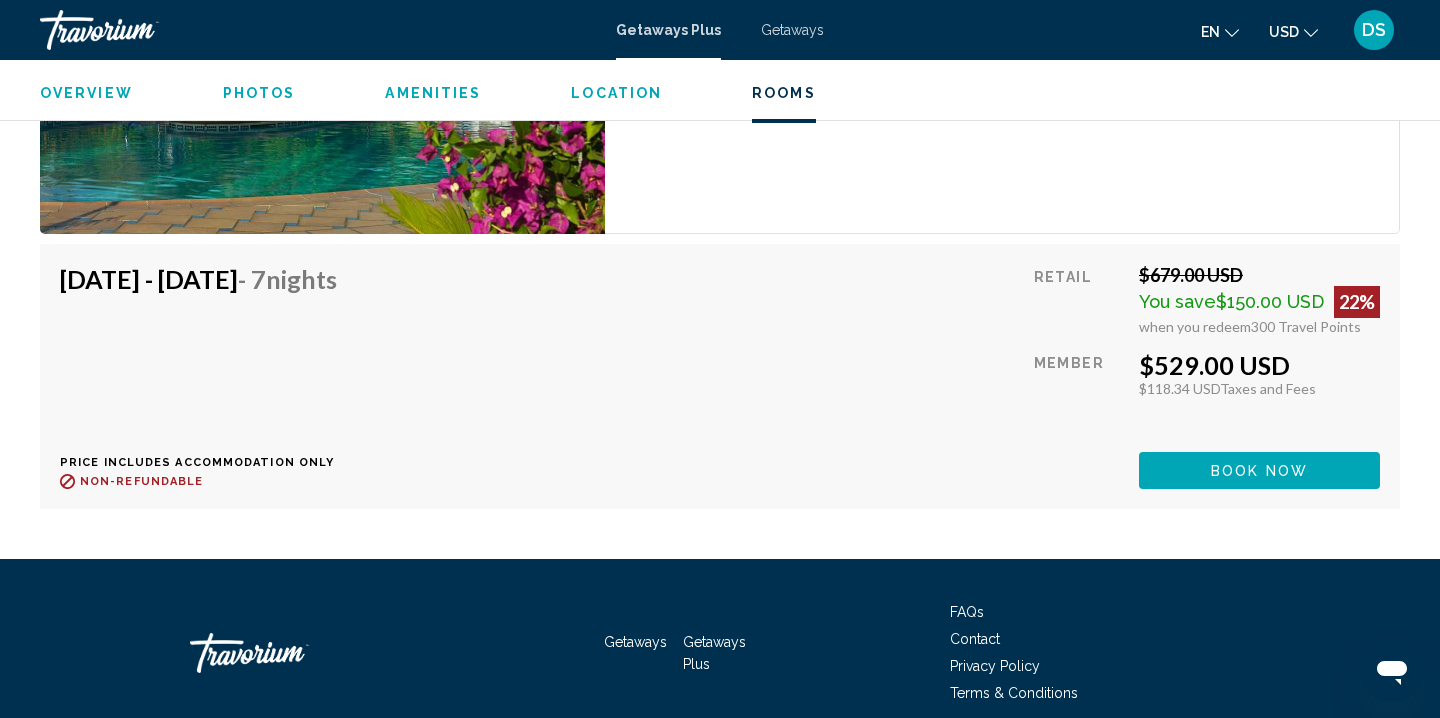 scroll, scrollTop: 3143, scrollLeft: 0, axis: vertical 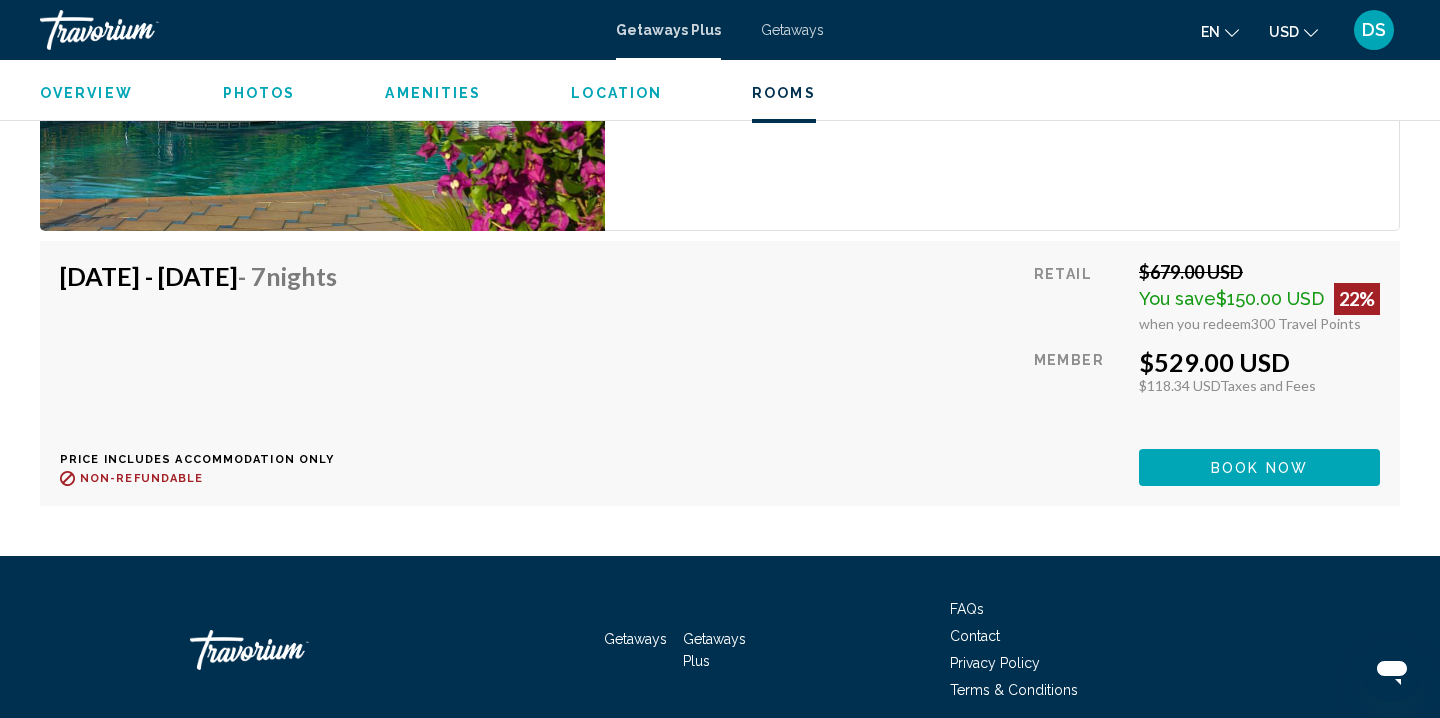 click on "Book now" at bounding box center (1259, 468) 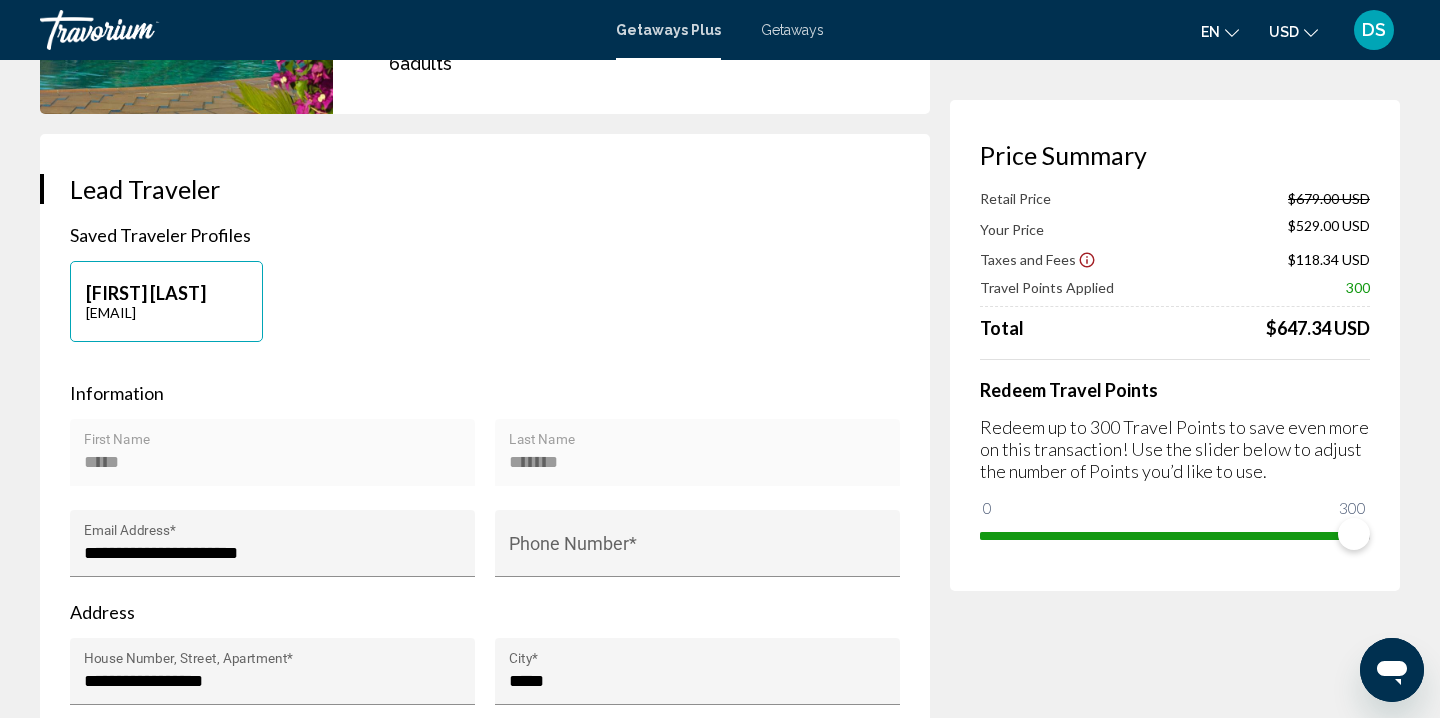 scroll, scrollTop: 0, scrollLeft: 0, axis: both 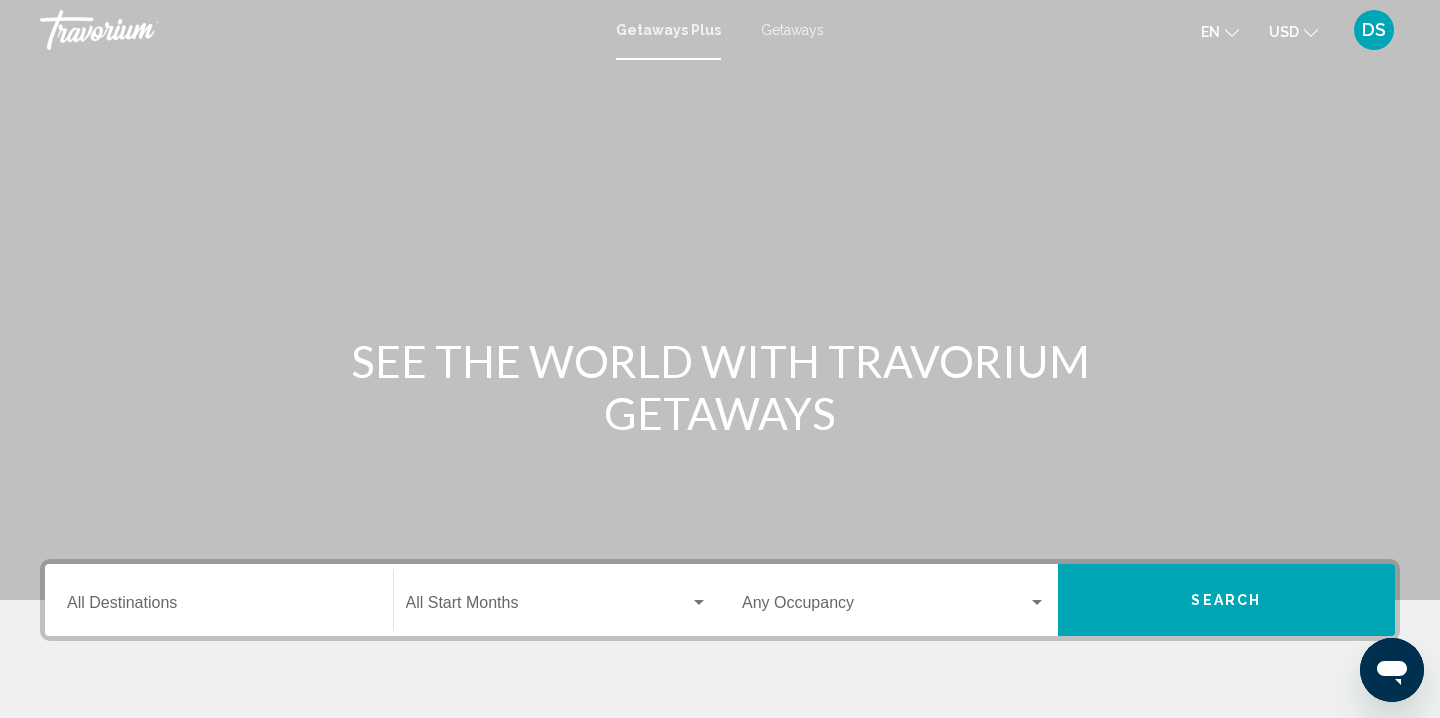 click on "Destination All Destinations" at bounding box center (219, 607) 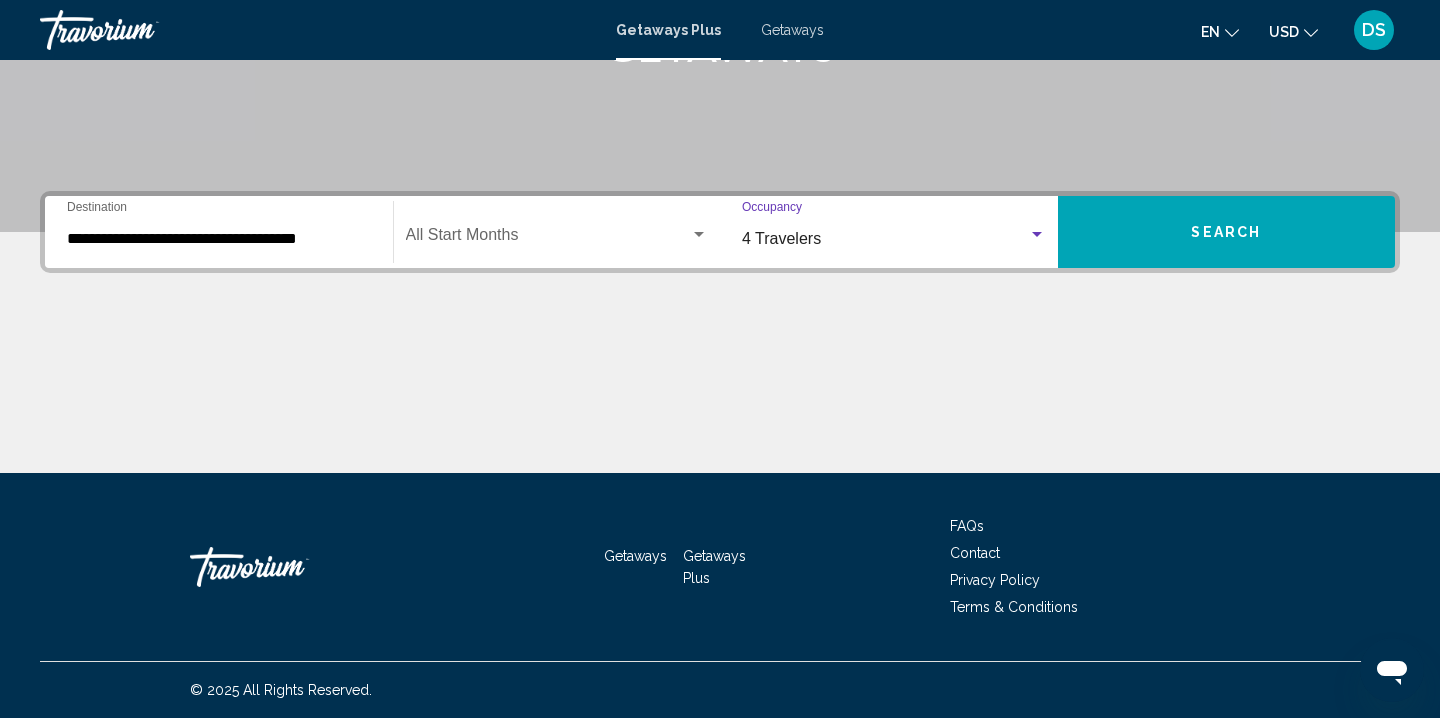 click on "Search" at bounding box center (1227, 232) 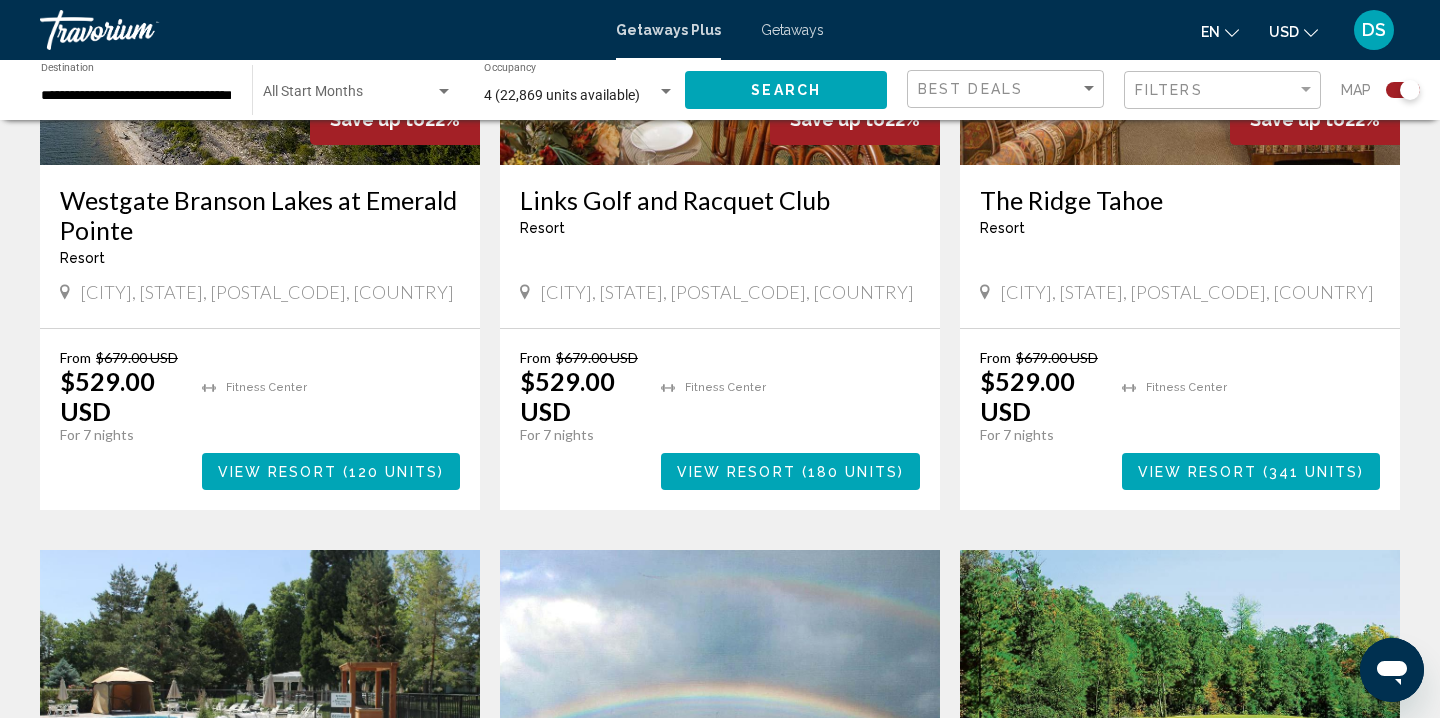 scroll, scrollTop: 925, scrollLeft: 0, axis: vertical 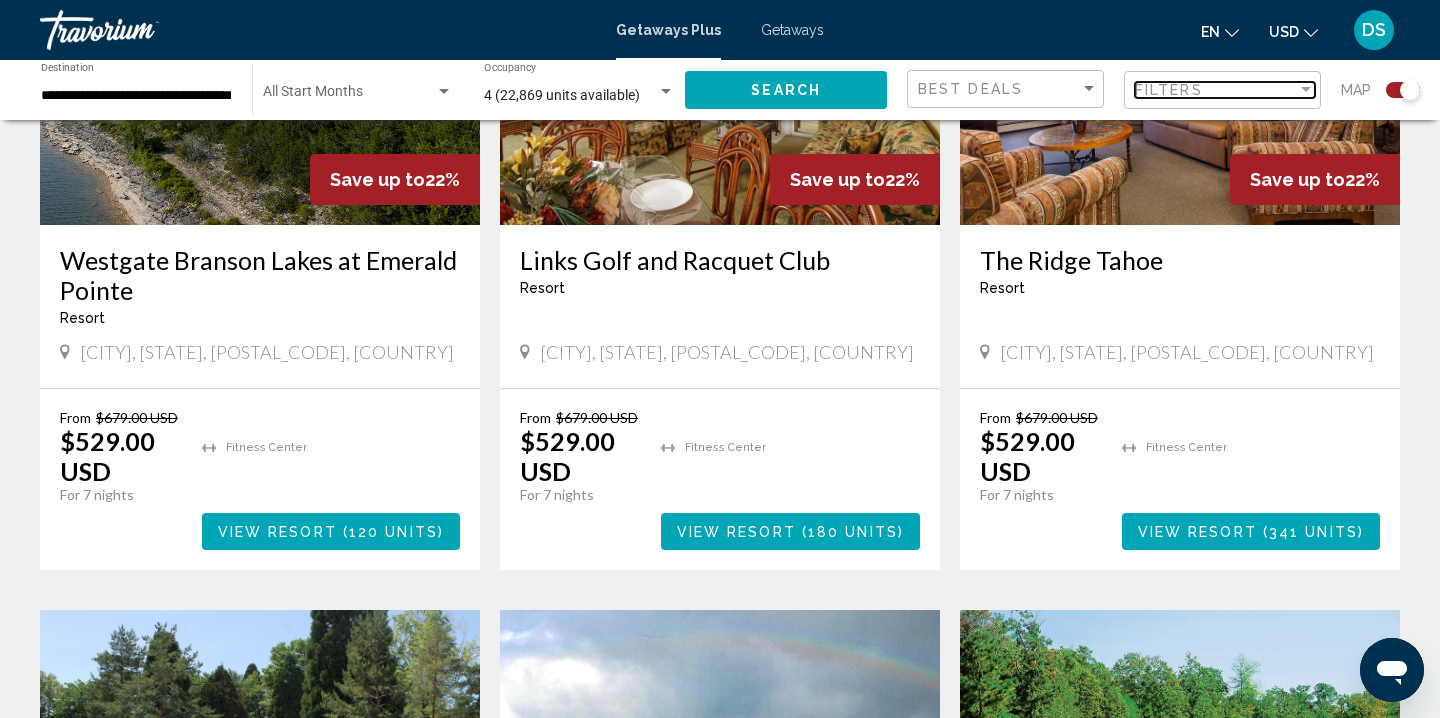 click on "Filters" at bounding box center (1216, 90) 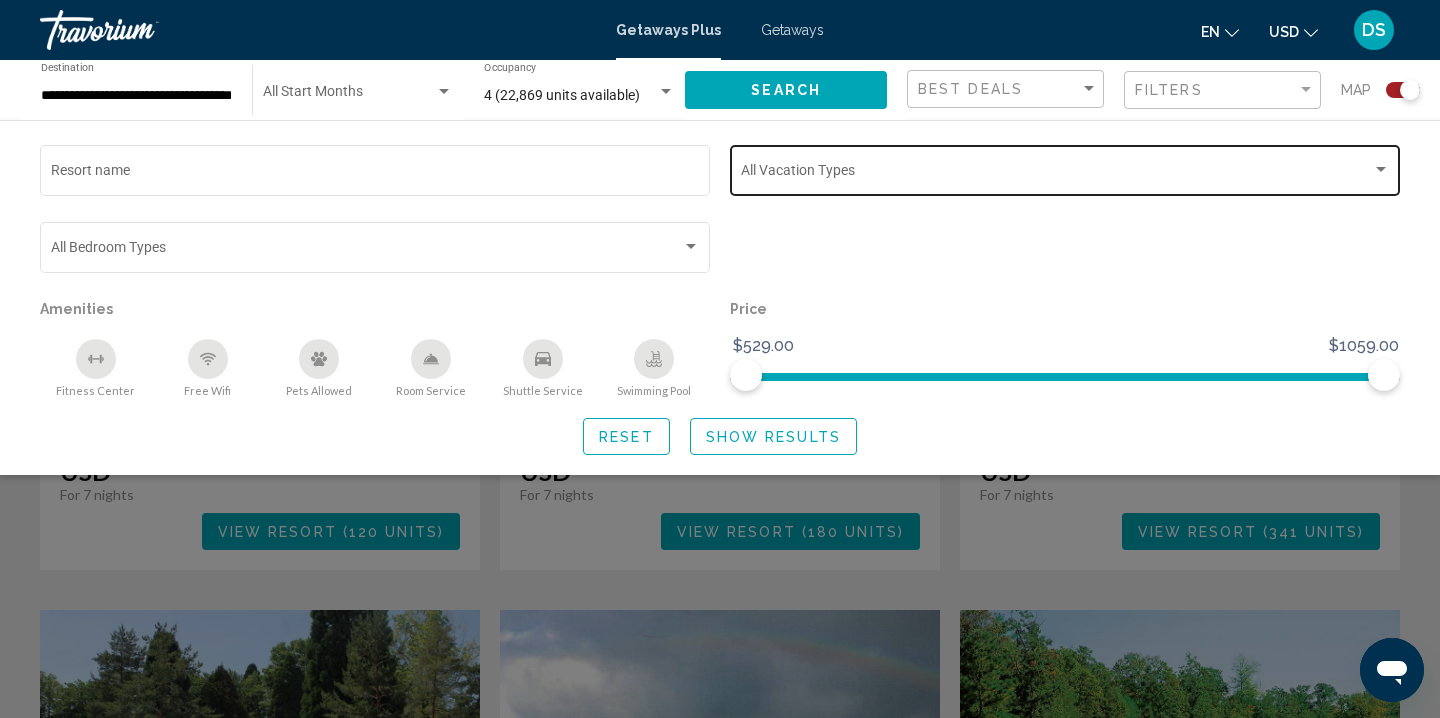 click on "Vacation Types All Vacation Types" at bounding box center (1065, 168) 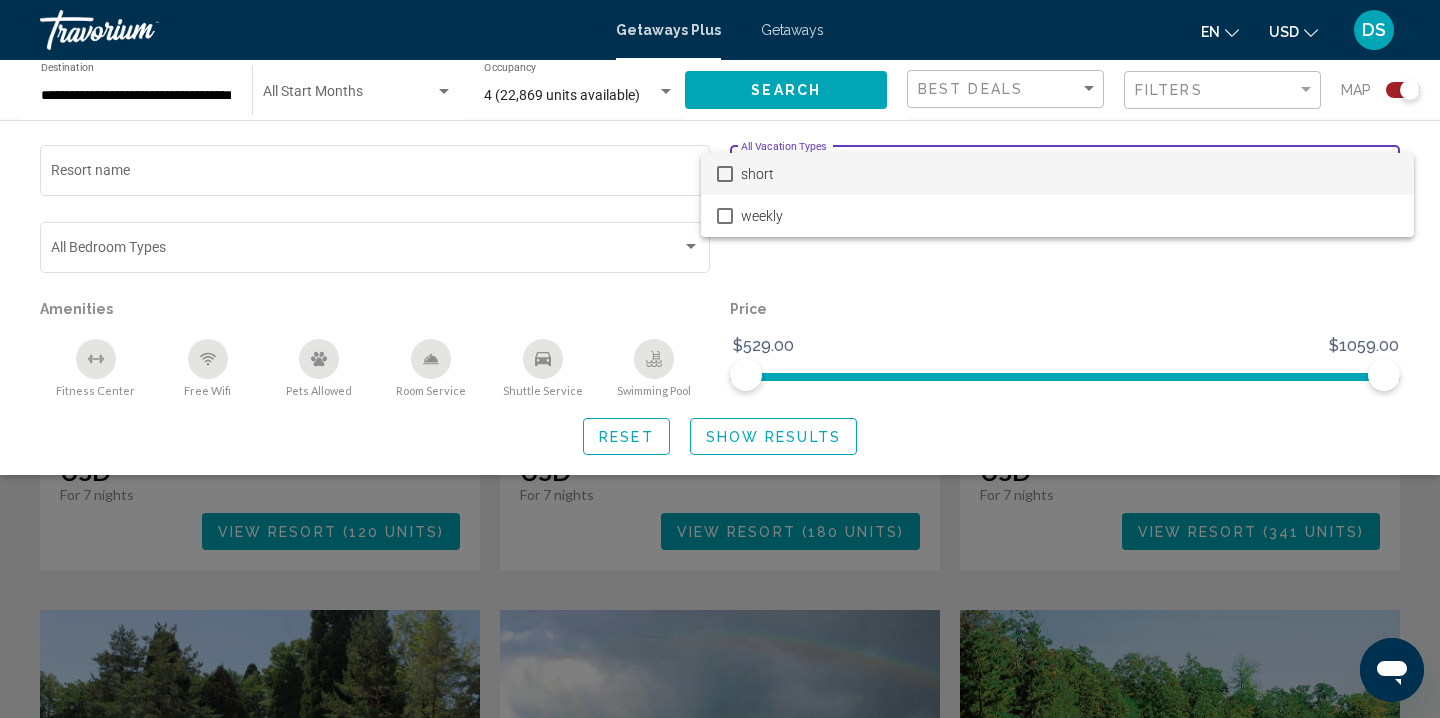click at bounding box center [720, 359] 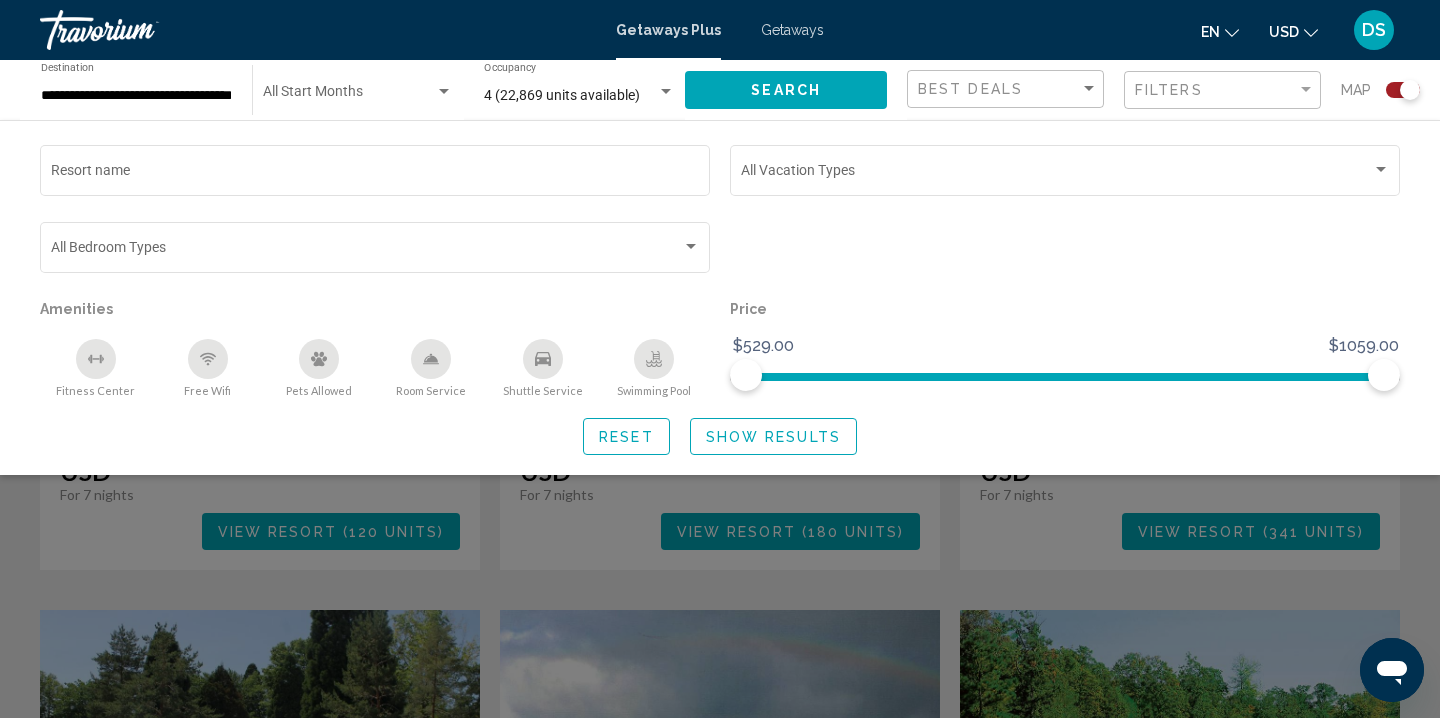 click at bounding box center (720, 509) 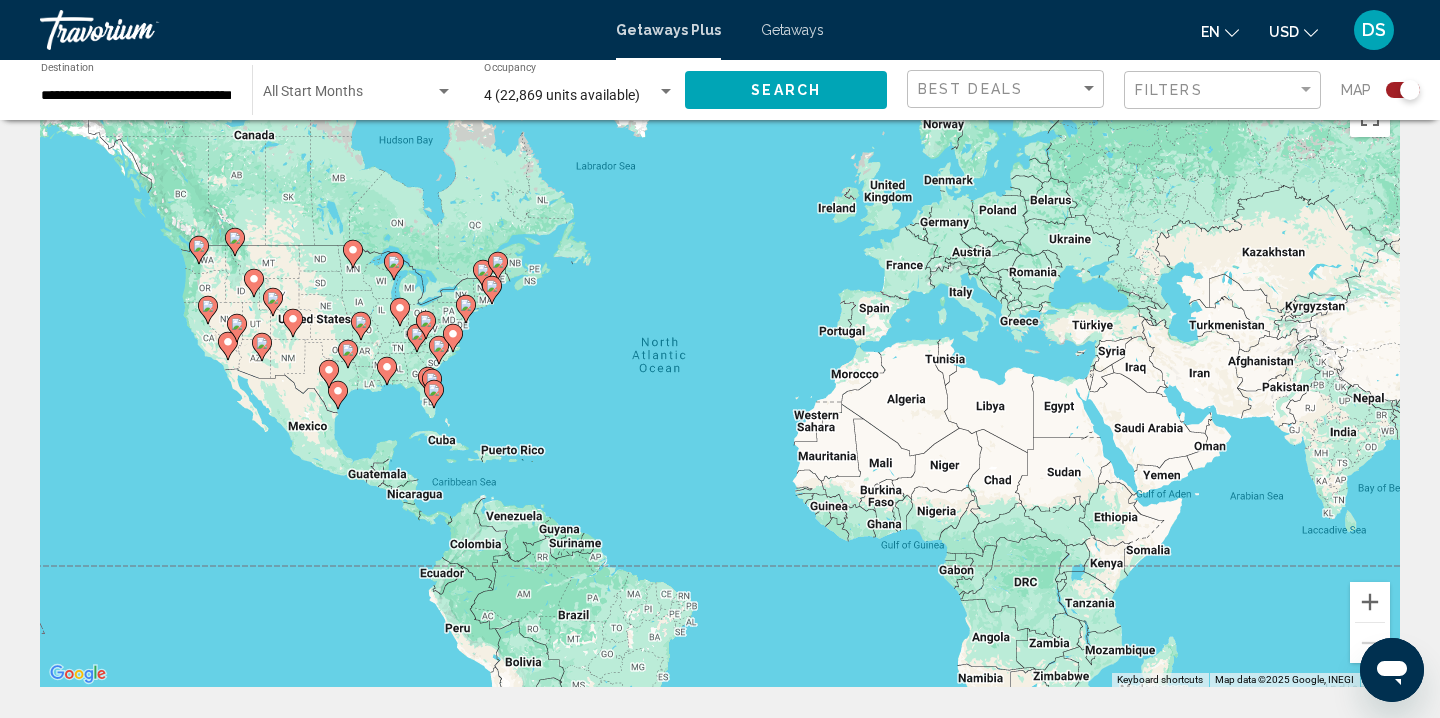 scroll, scrollTop: 0, scrollLeft: 0, axis: both 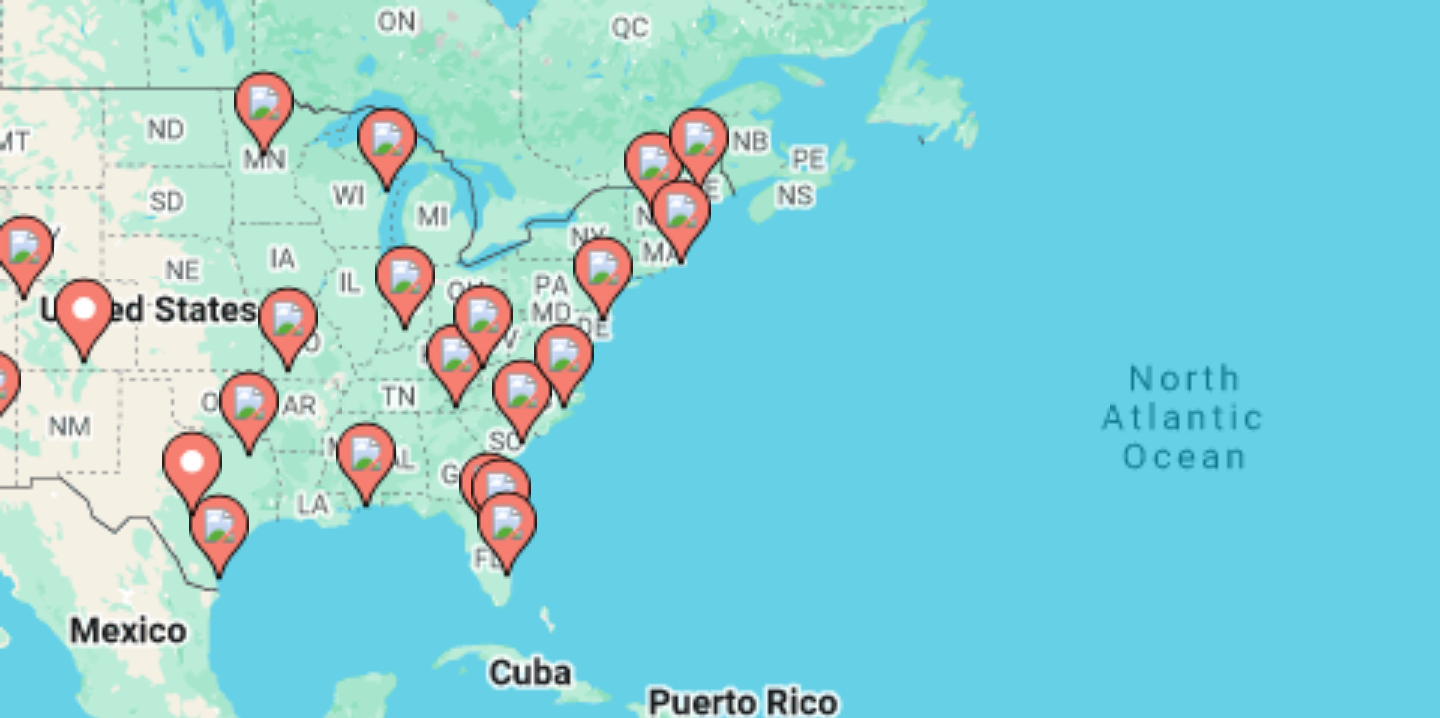 click at bounding box center (228, 399) 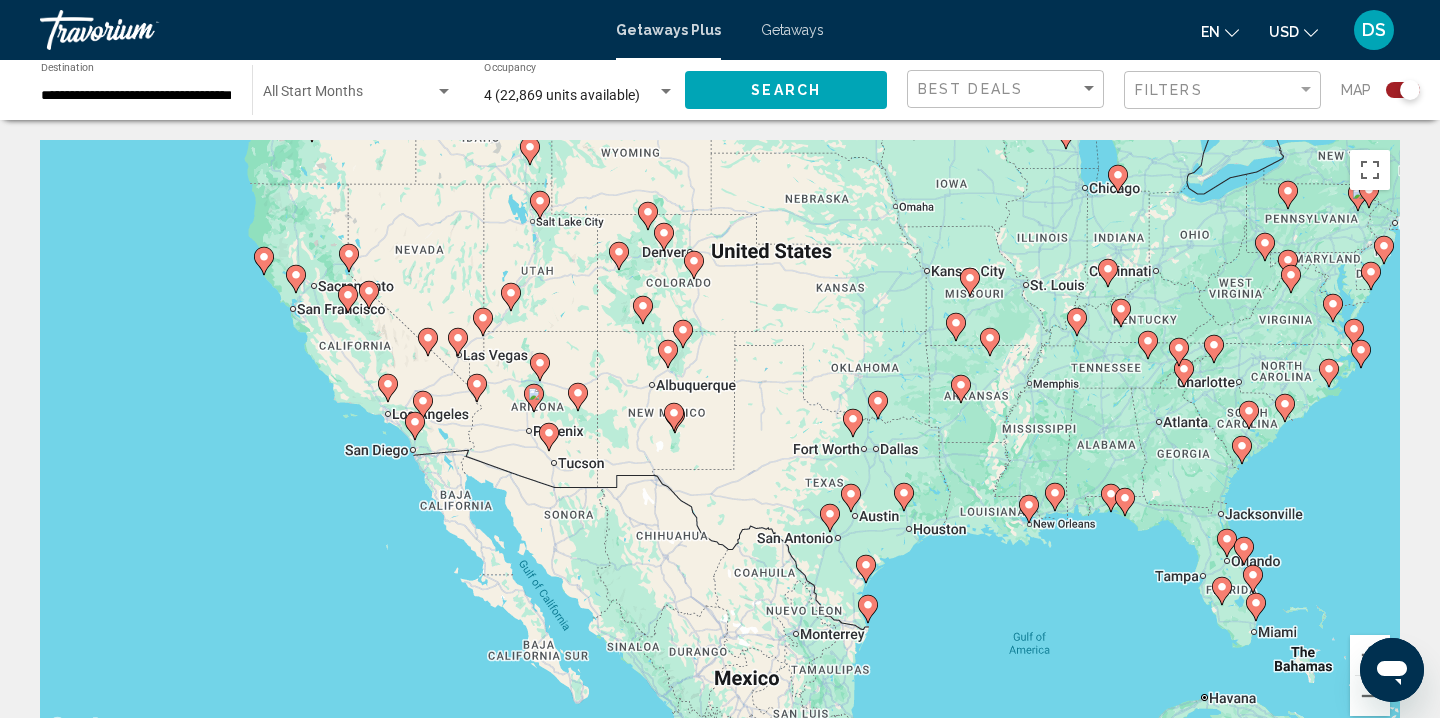 drag, startPoint x: 288, startPoint y: 342, endPoint x: 681, endPoint y: 415, distance: 399.7224 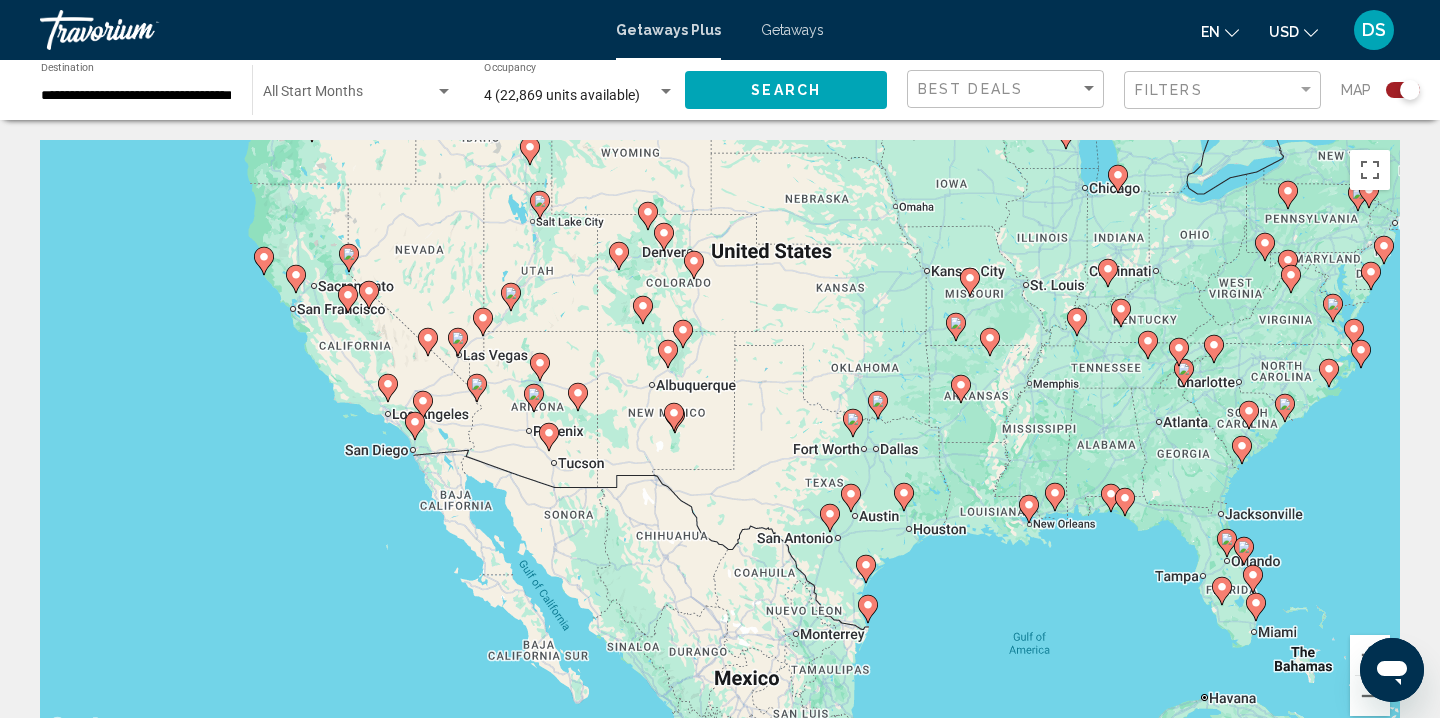 click at bounding box center (423, 405) 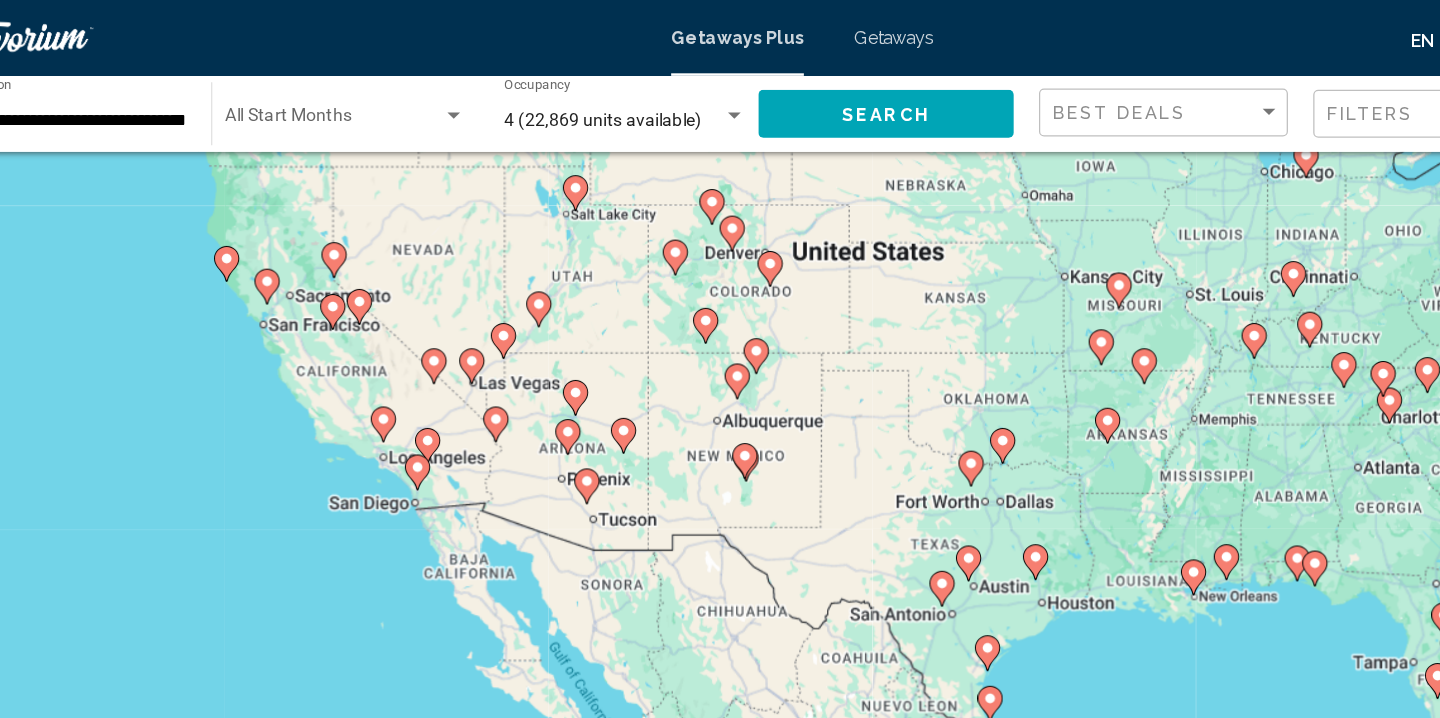 scroll, scrollTop: 0, scrollLeft: 0, axis: both 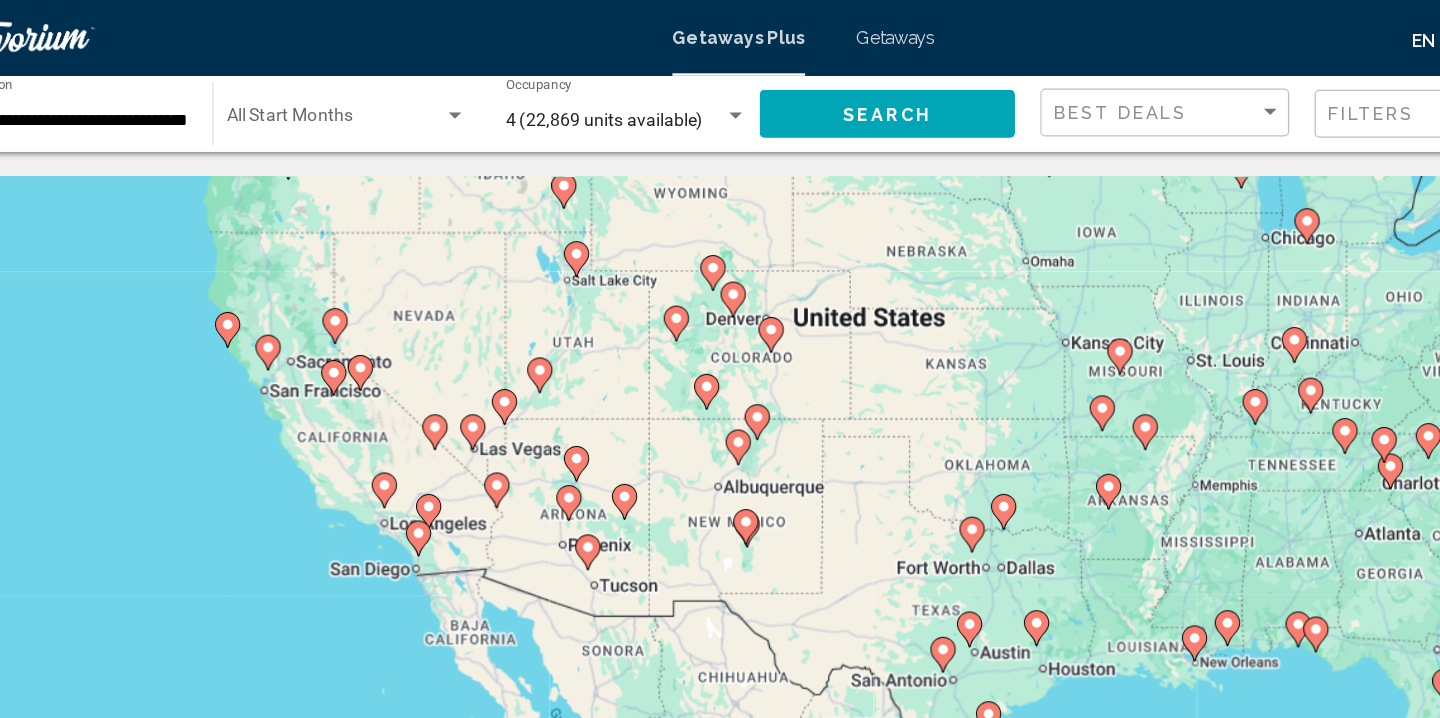click at bounding box center (423, 405) 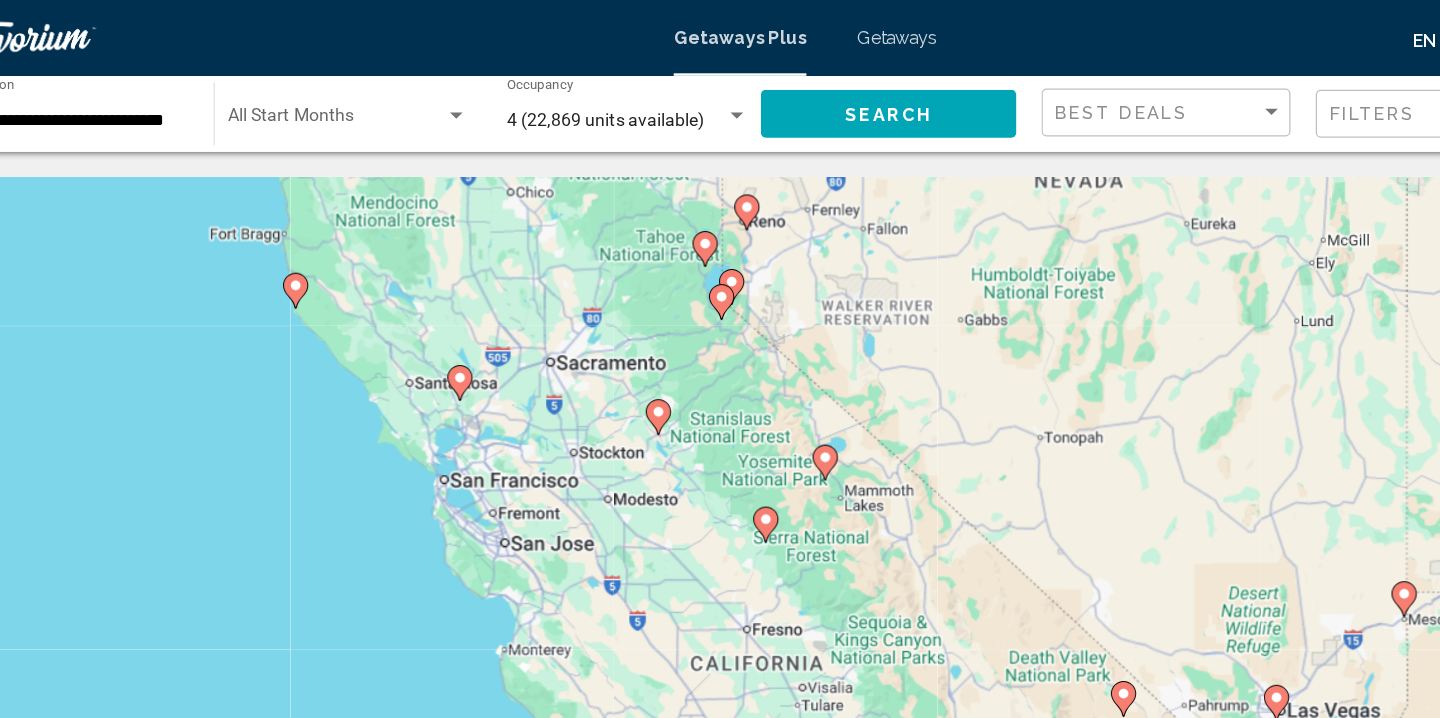 drag, startPoint x: 643, startPoint y: 455, endPoint x: 608, endPoint y: 444, distance: 36.687874 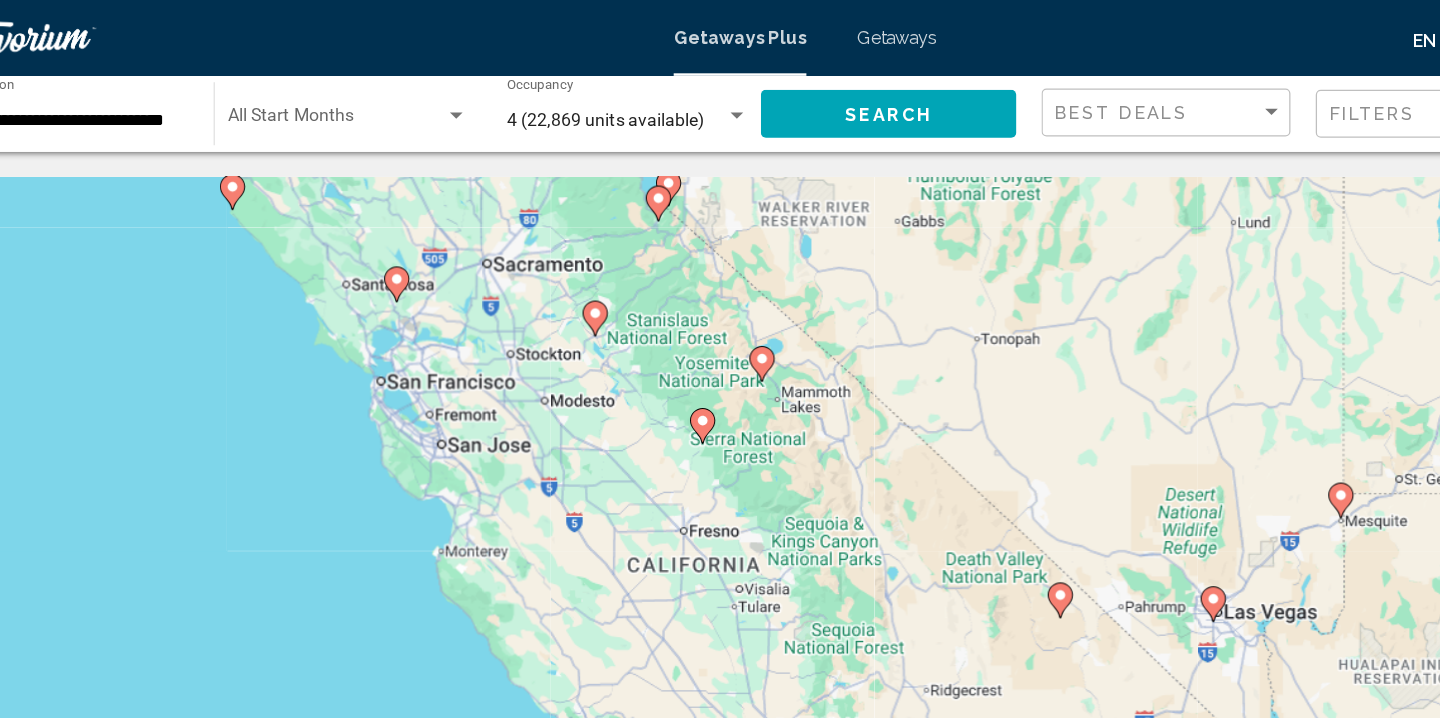 drag, startPoint x: 568, startPoint y: 431, endPoint x: 512, endPoint y: 333, distance: 112.871605 